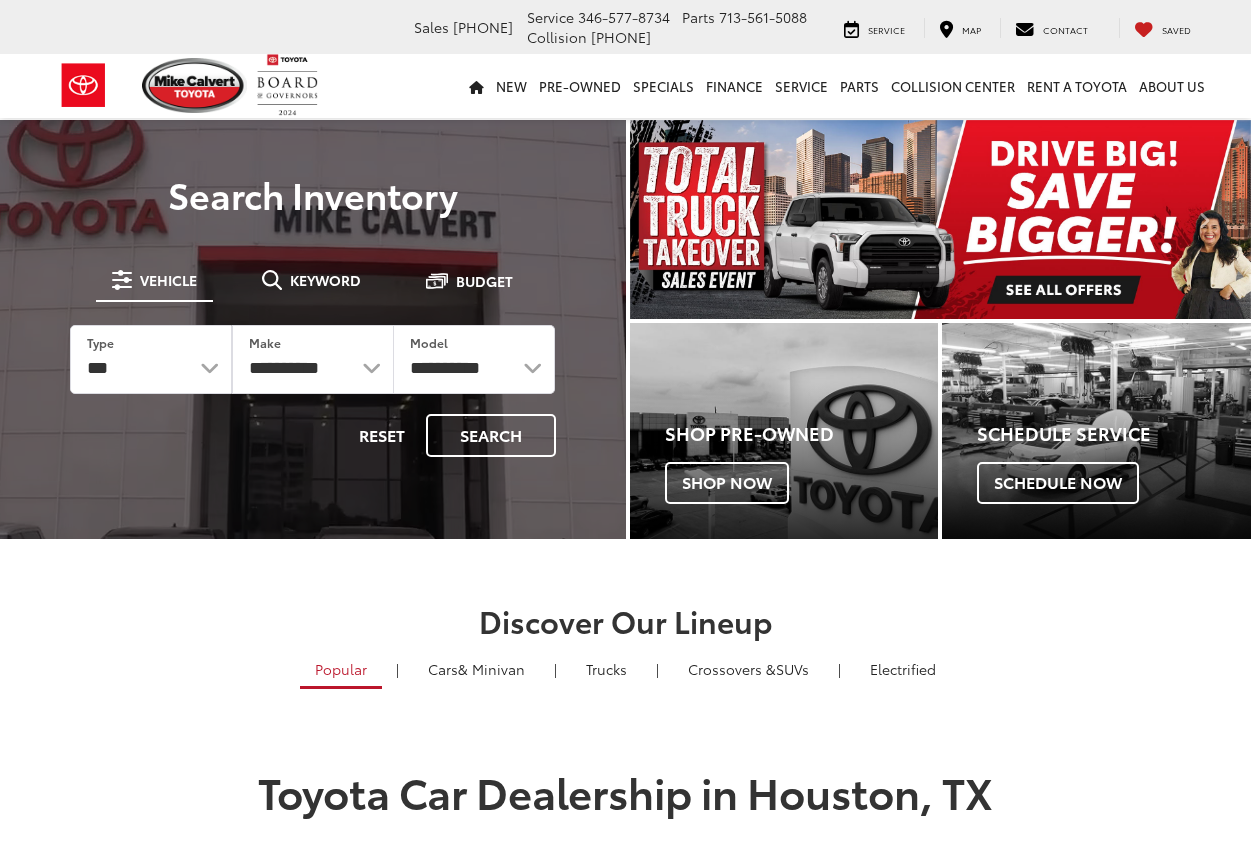 scroll, scrollTop: 0, scrollLeft: 0, axis: both 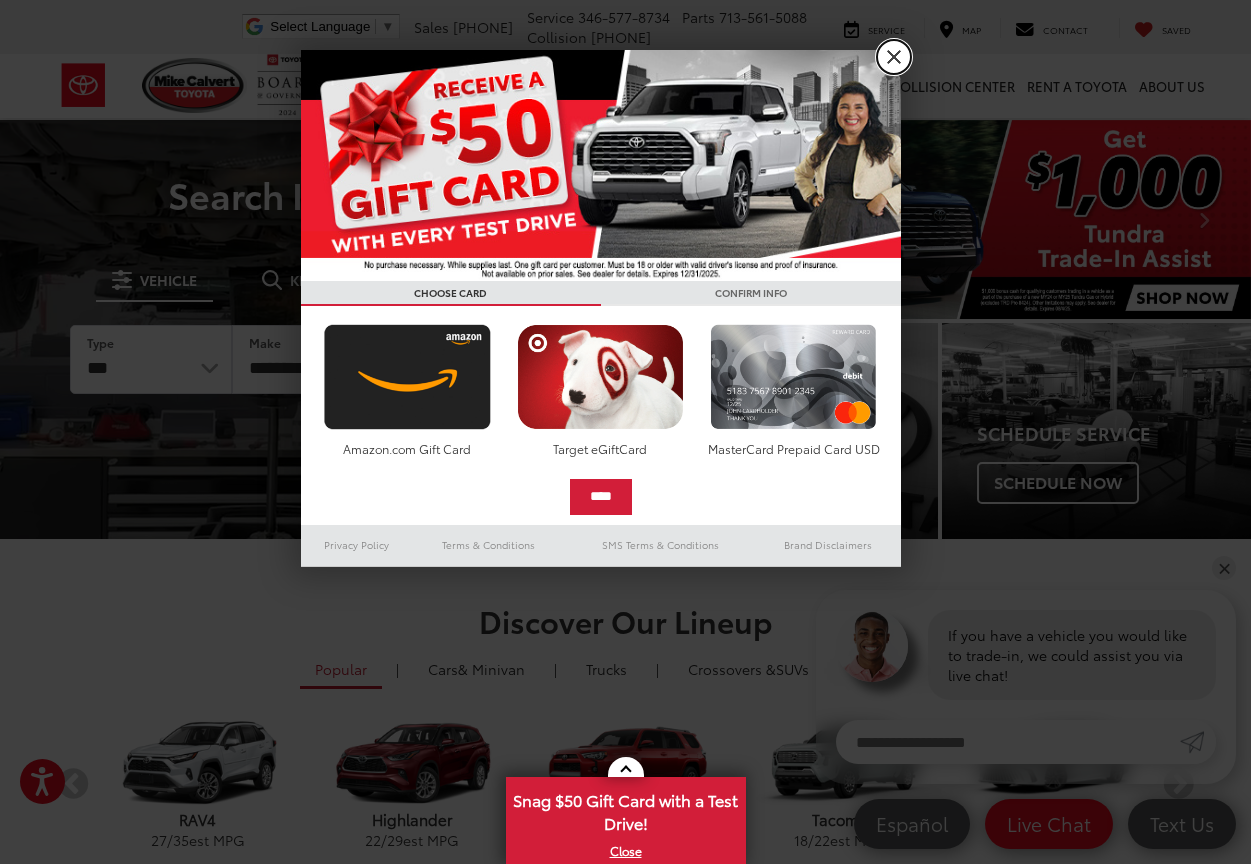 drag, startPoint x: 895, startPoint y: 55, endPoint x: 842, endPoint y: 55, distance: 53 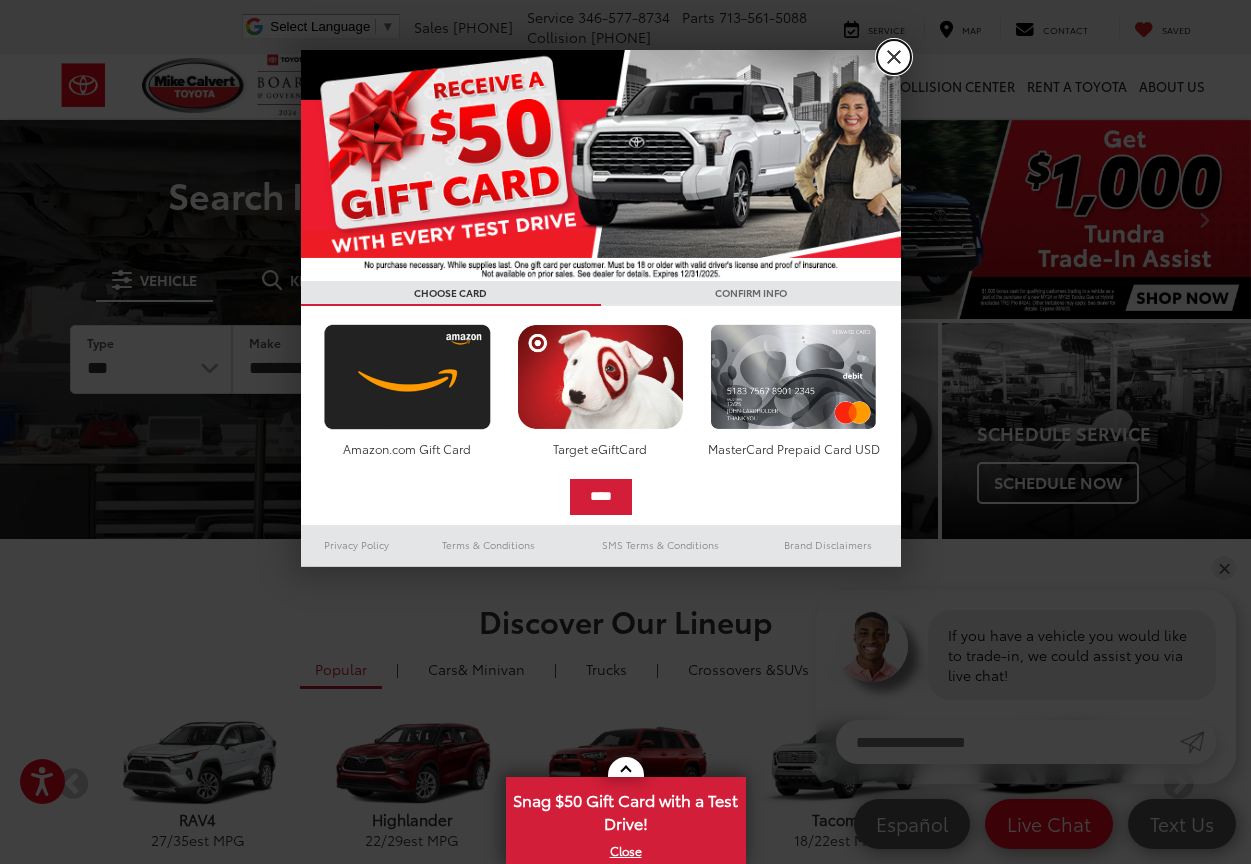 click on "X" at bounding box center (894, 57) 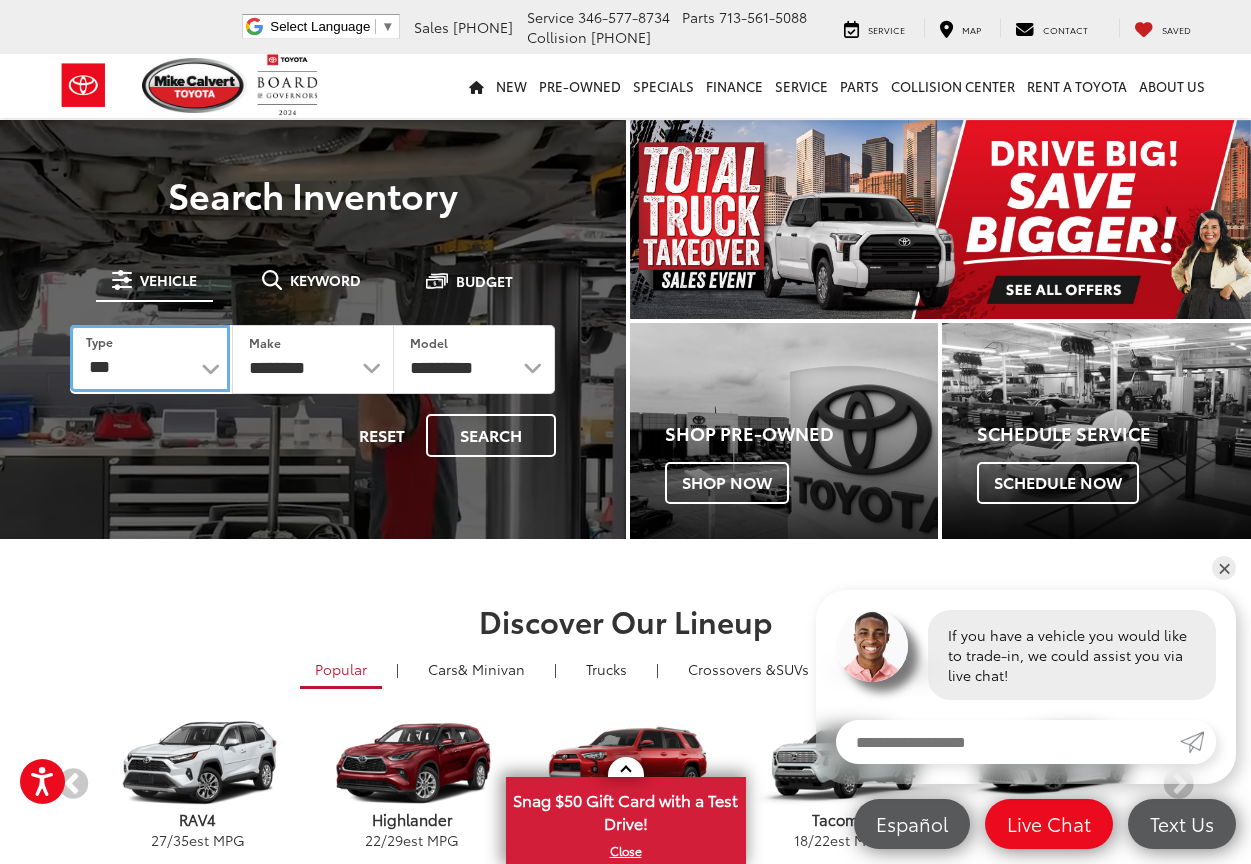 click on "***
***
****
*********" at bounding box center [150, 358] 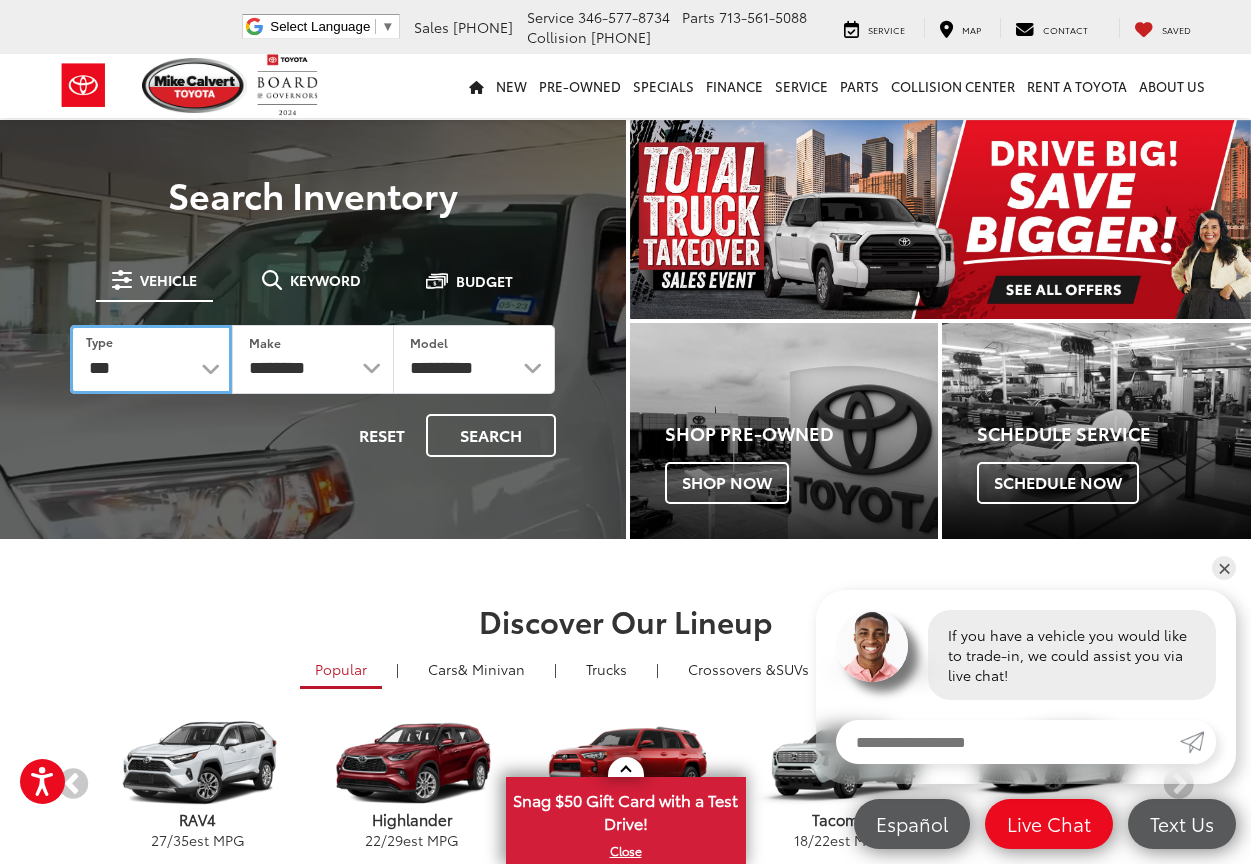 select on "******" 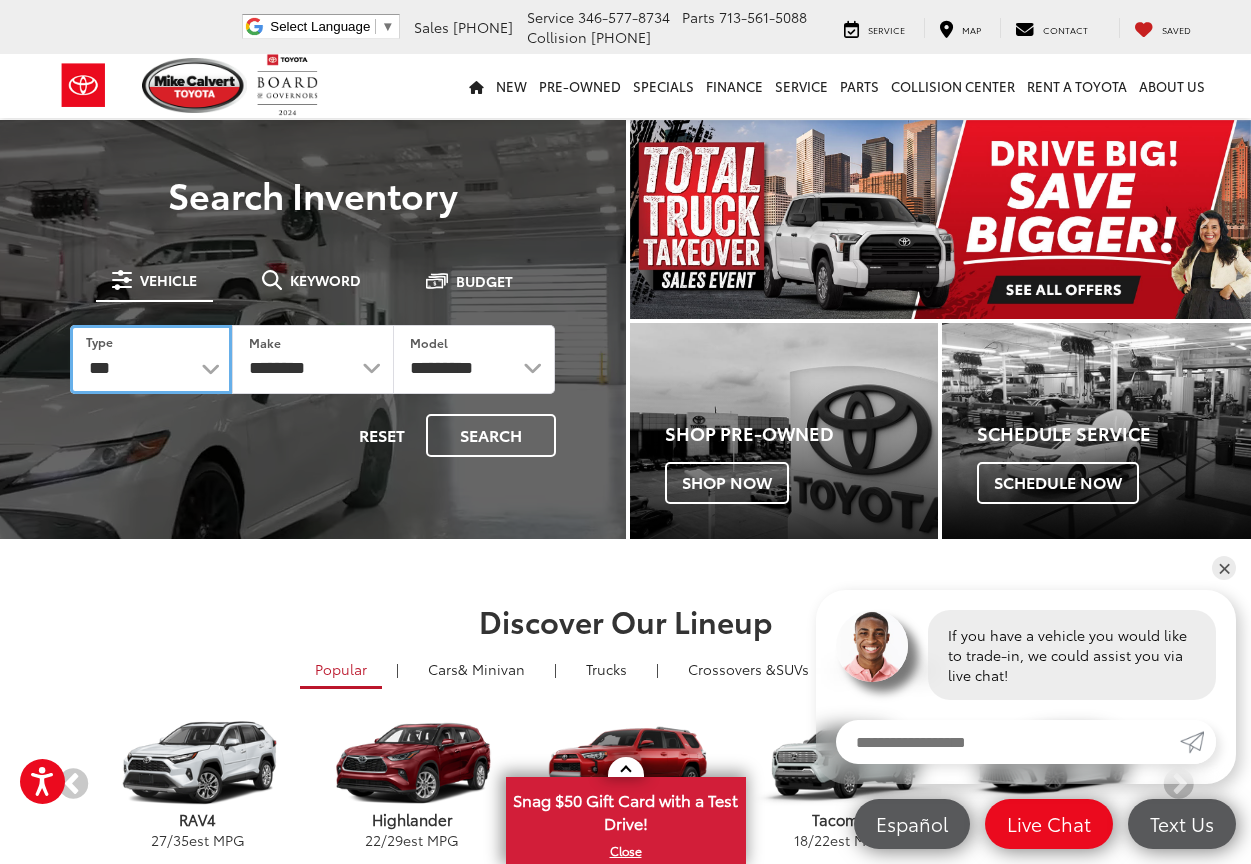 click on "***
***
****
*********" at bounding box center (151, 359) 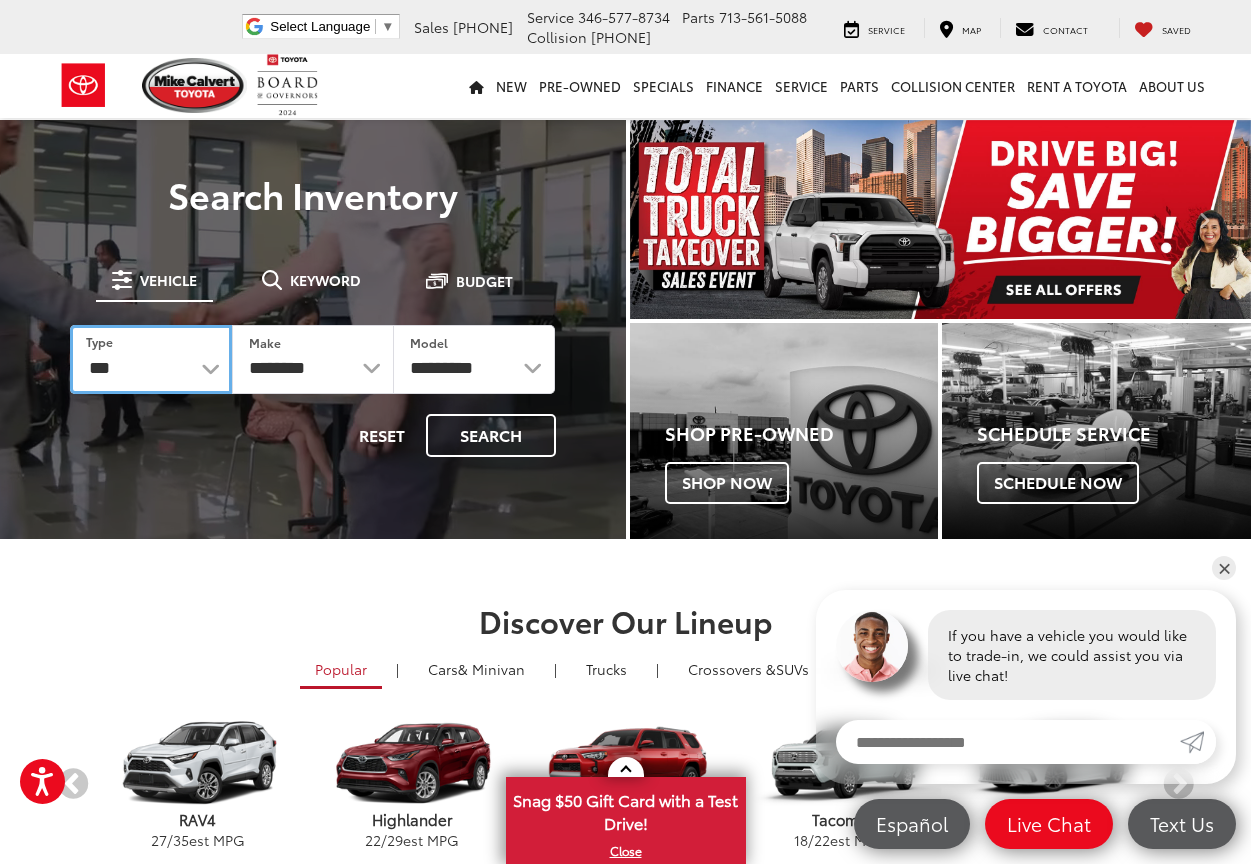 select on "******" 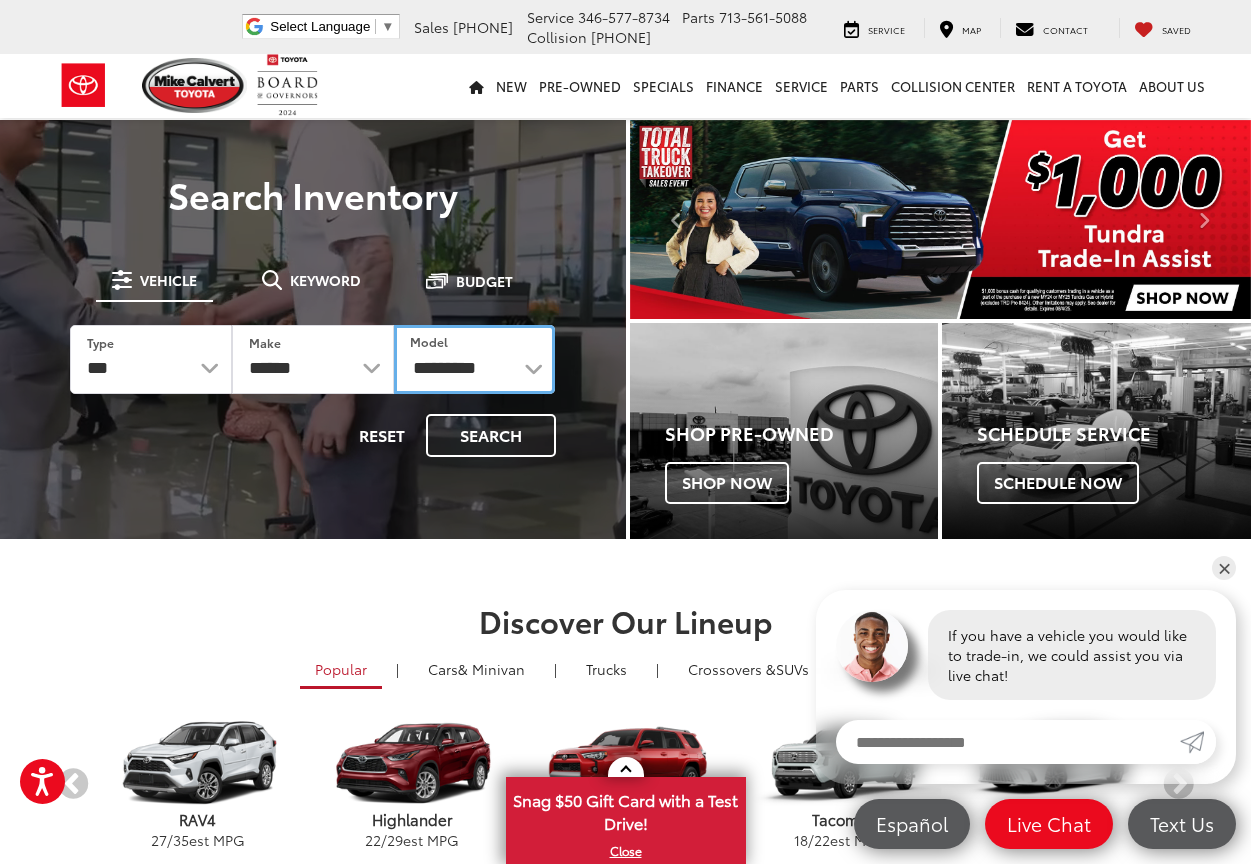 click on "**********" at bounding box center [475, 359] 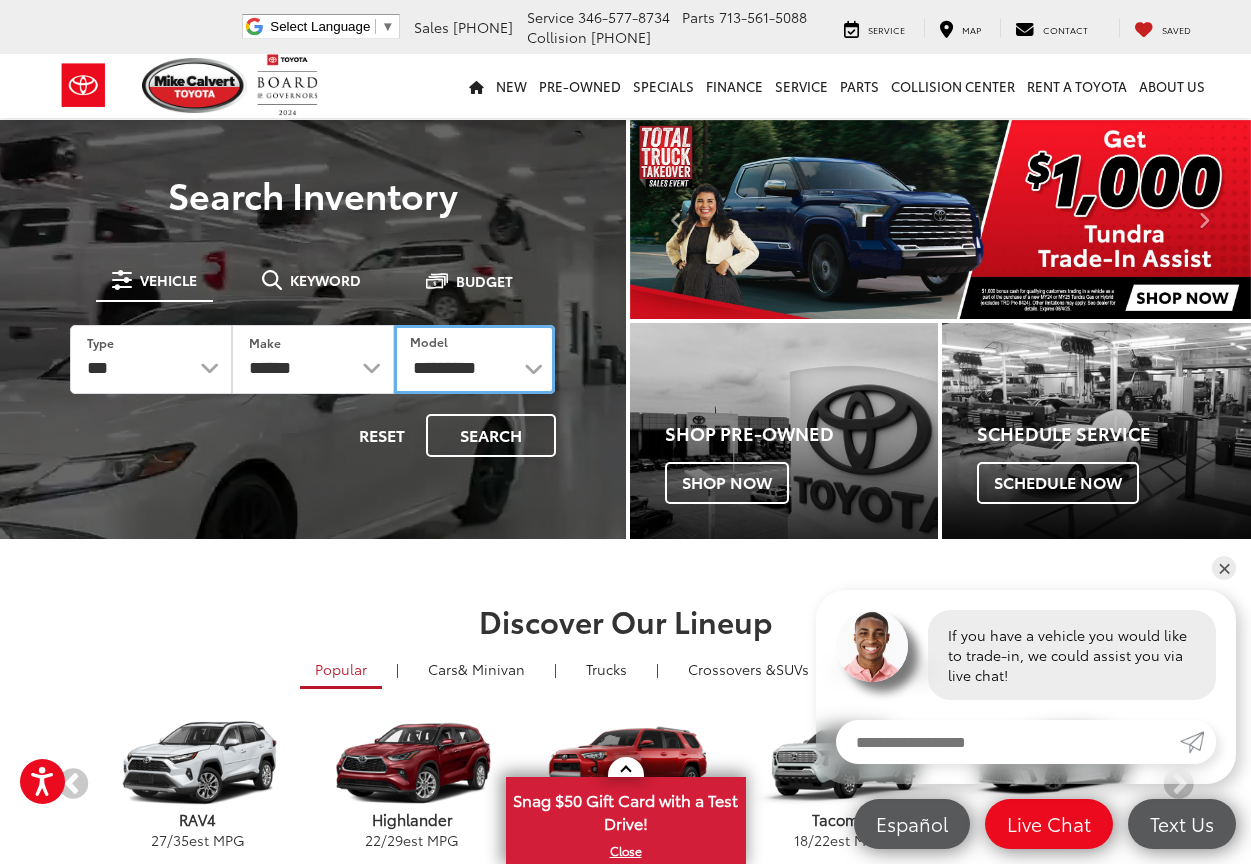 select on "*******" 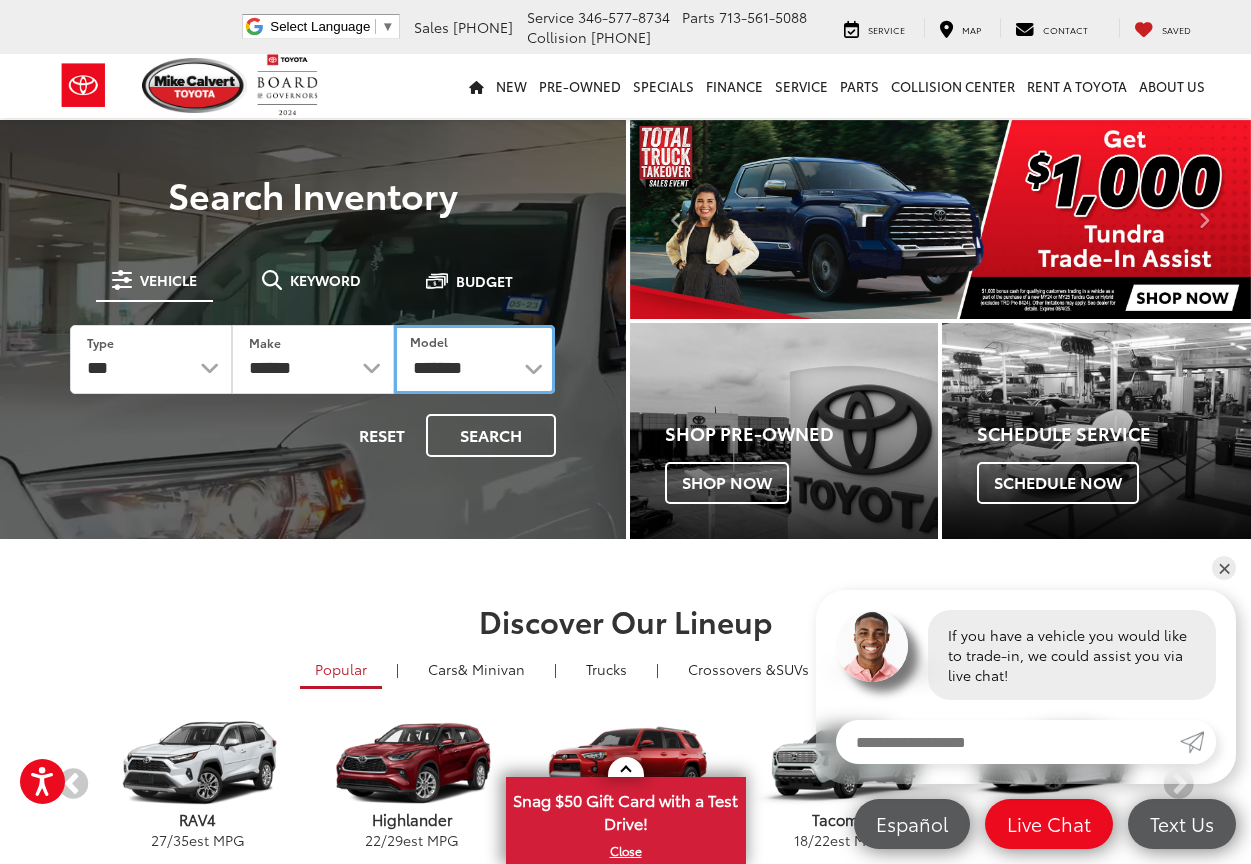 click on "**********" at bounding box center (475, 359) 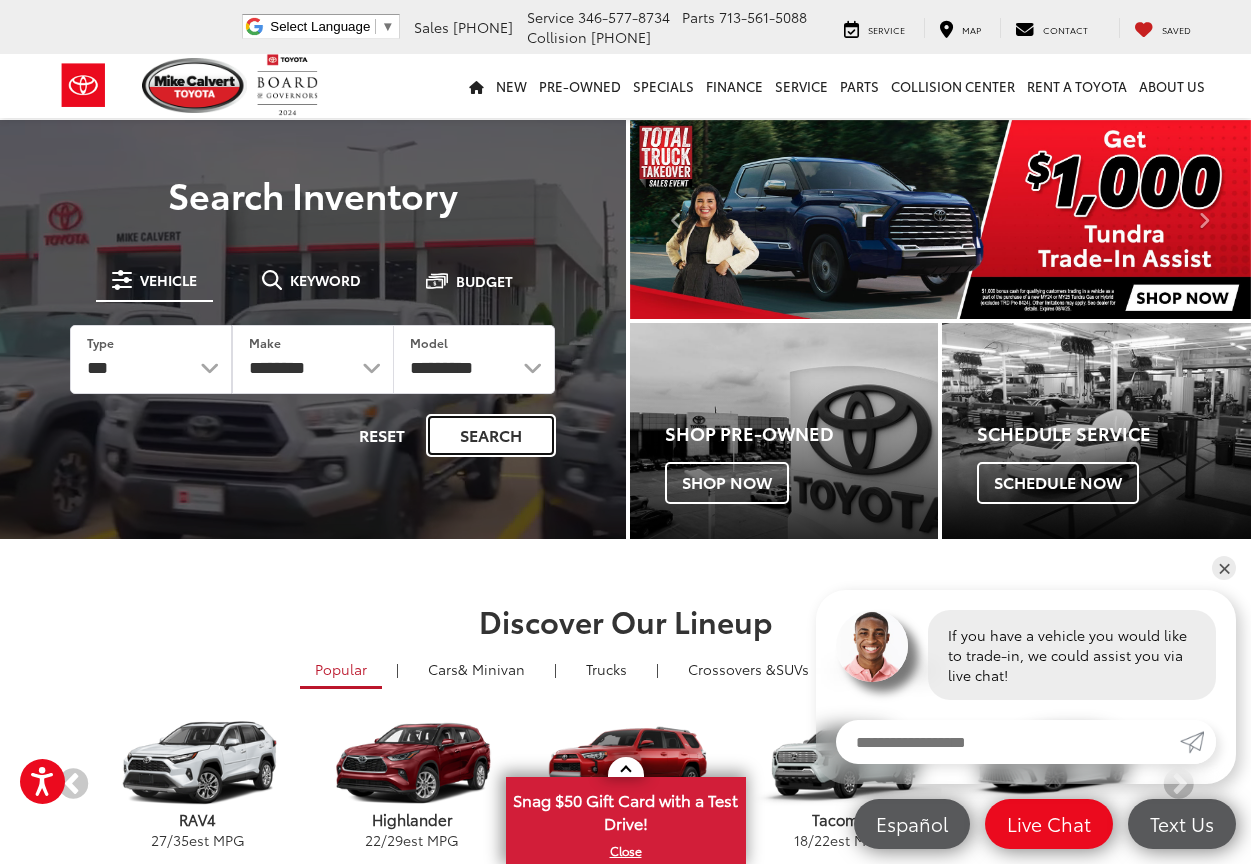 click on "Search" at bounding box center (491, 435) 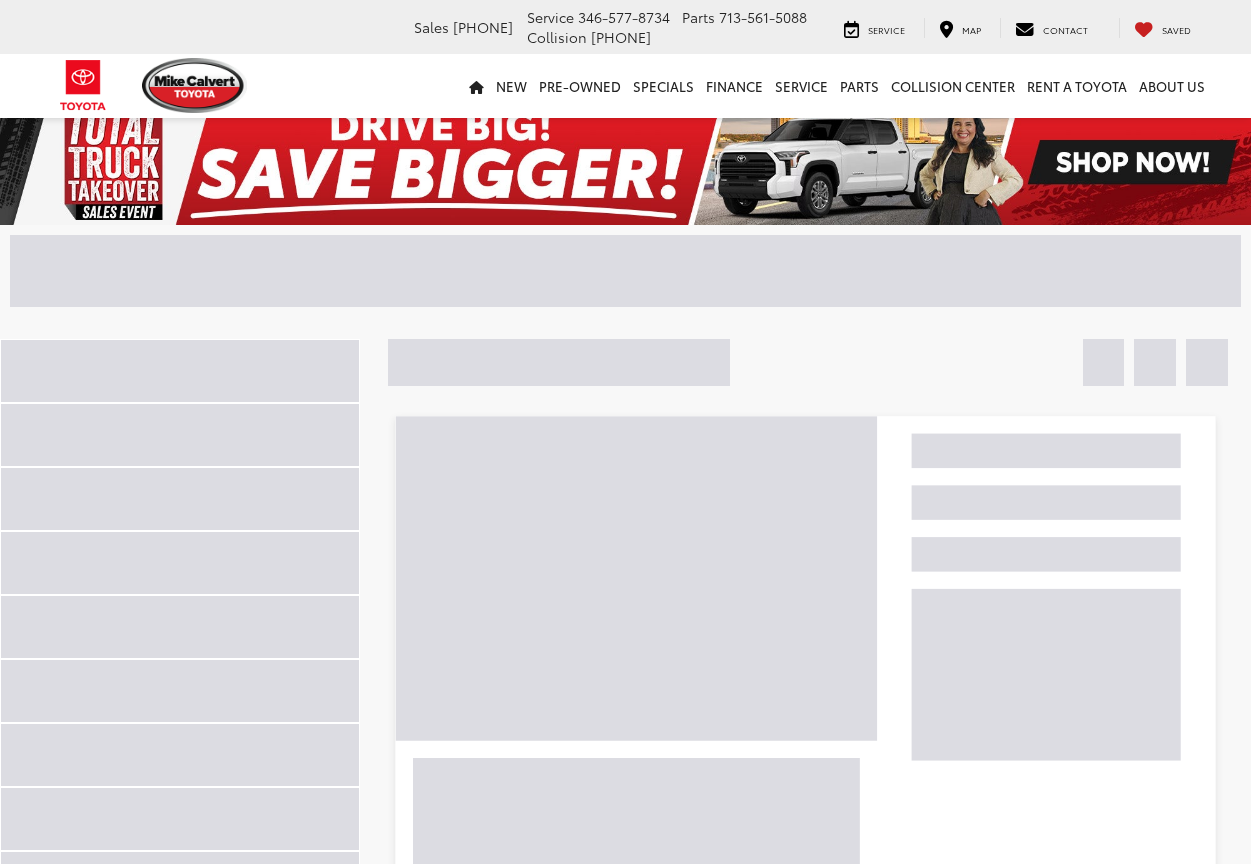 scroll, scrollTop: 0, scrollLeft: 0, axis: both 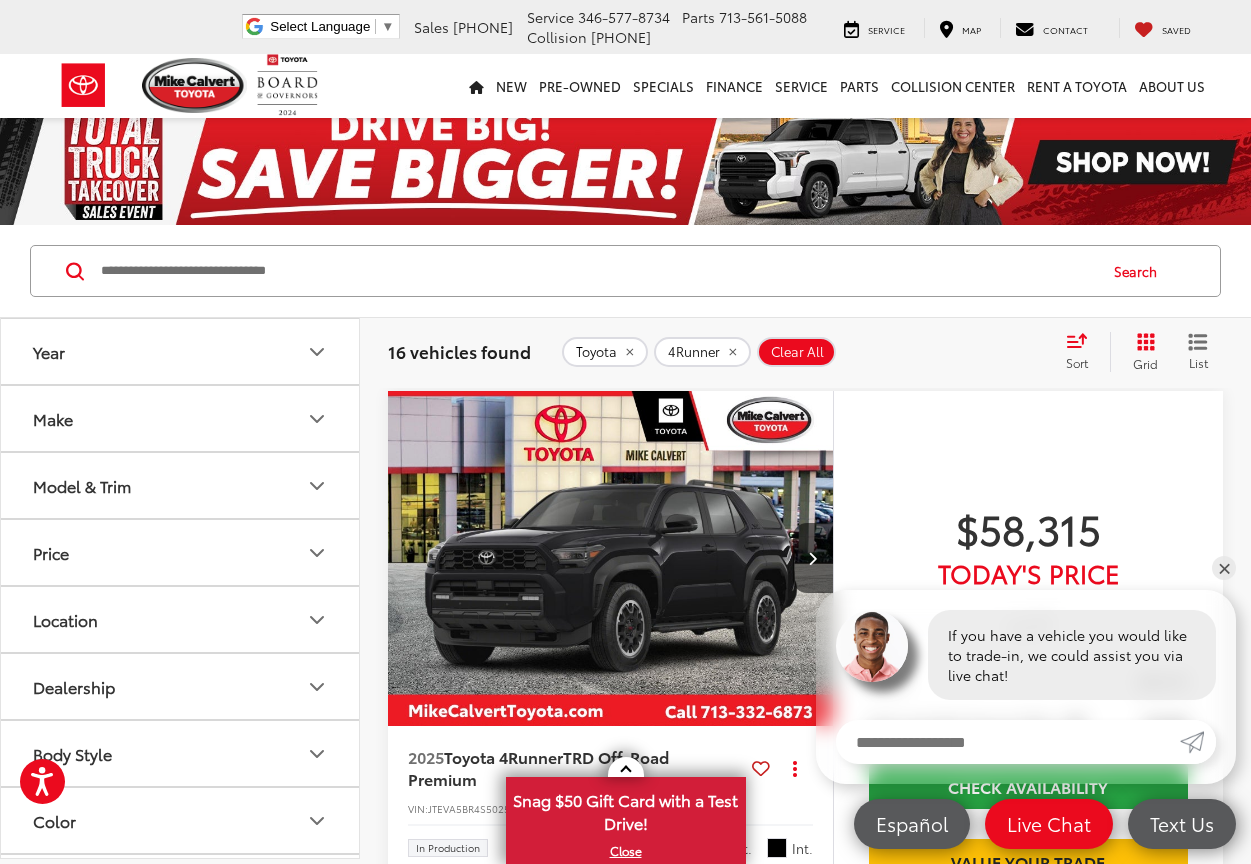 click 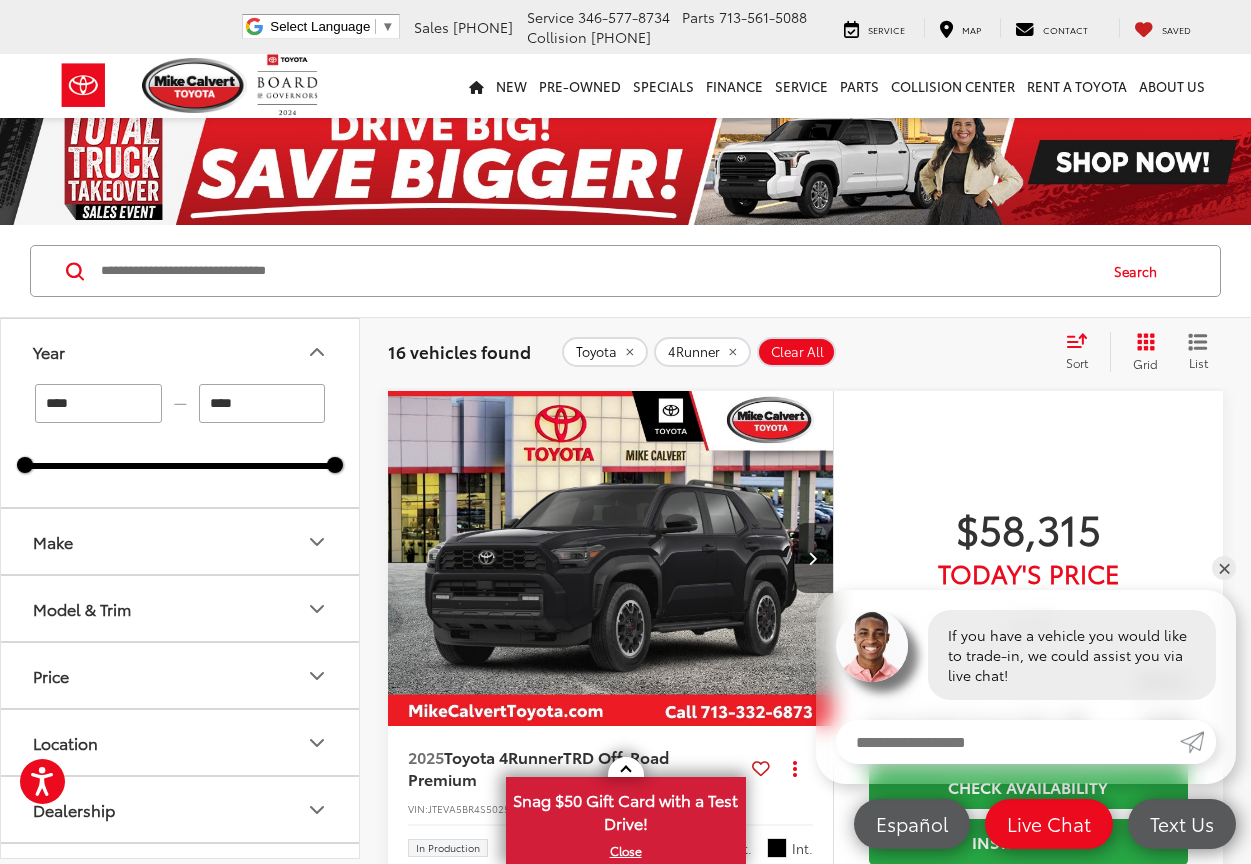 click on "****" at bounding box center [98, 403] 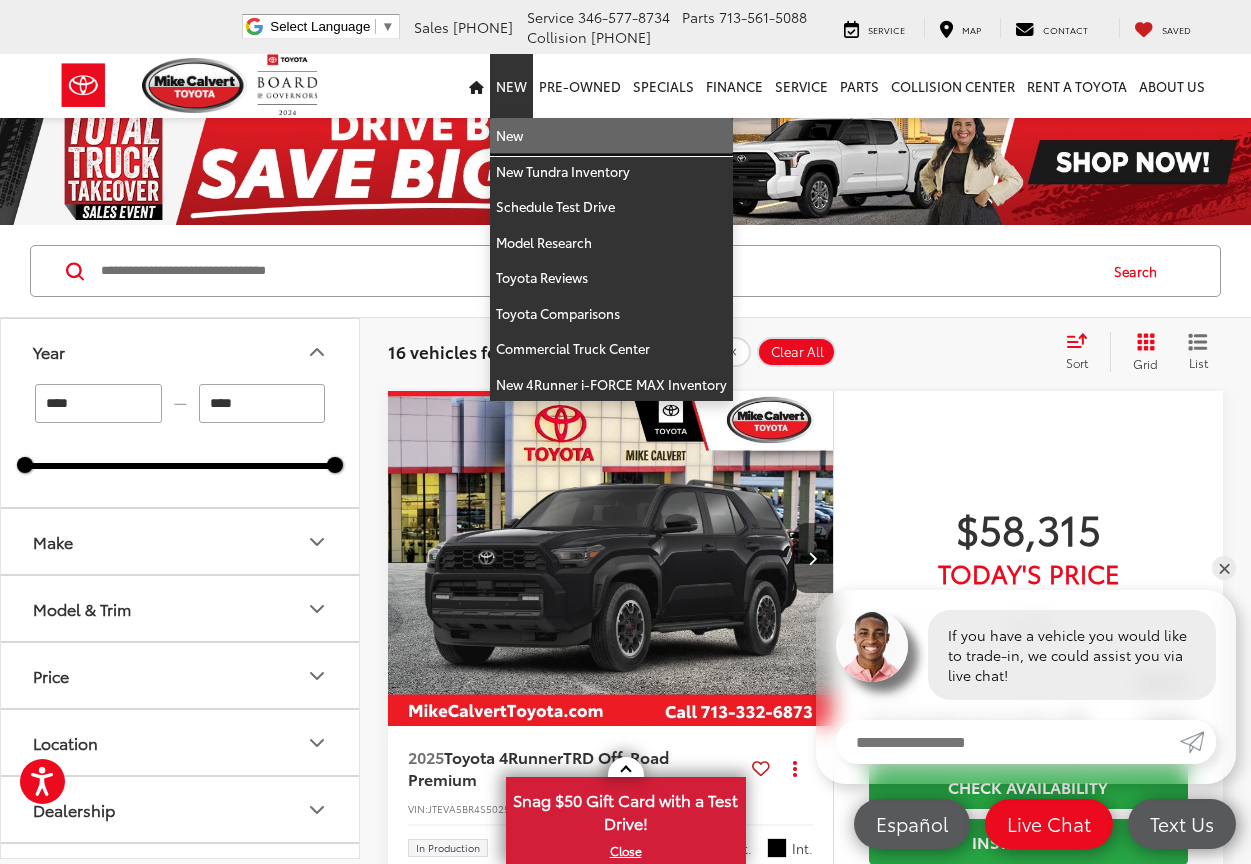click on "New" at bounding box center [611, 136] 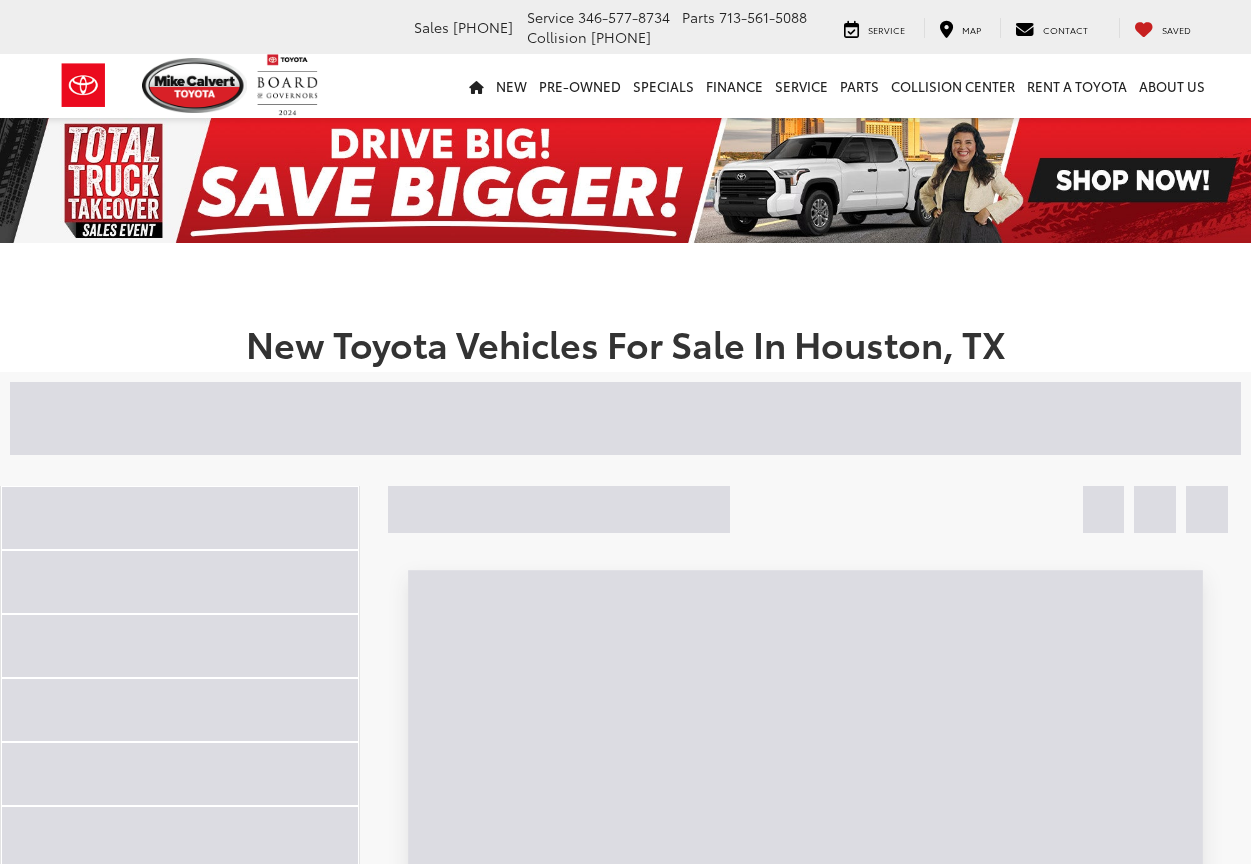 scroll, scrollTop: 0, scrollLeft: 0, axis: both 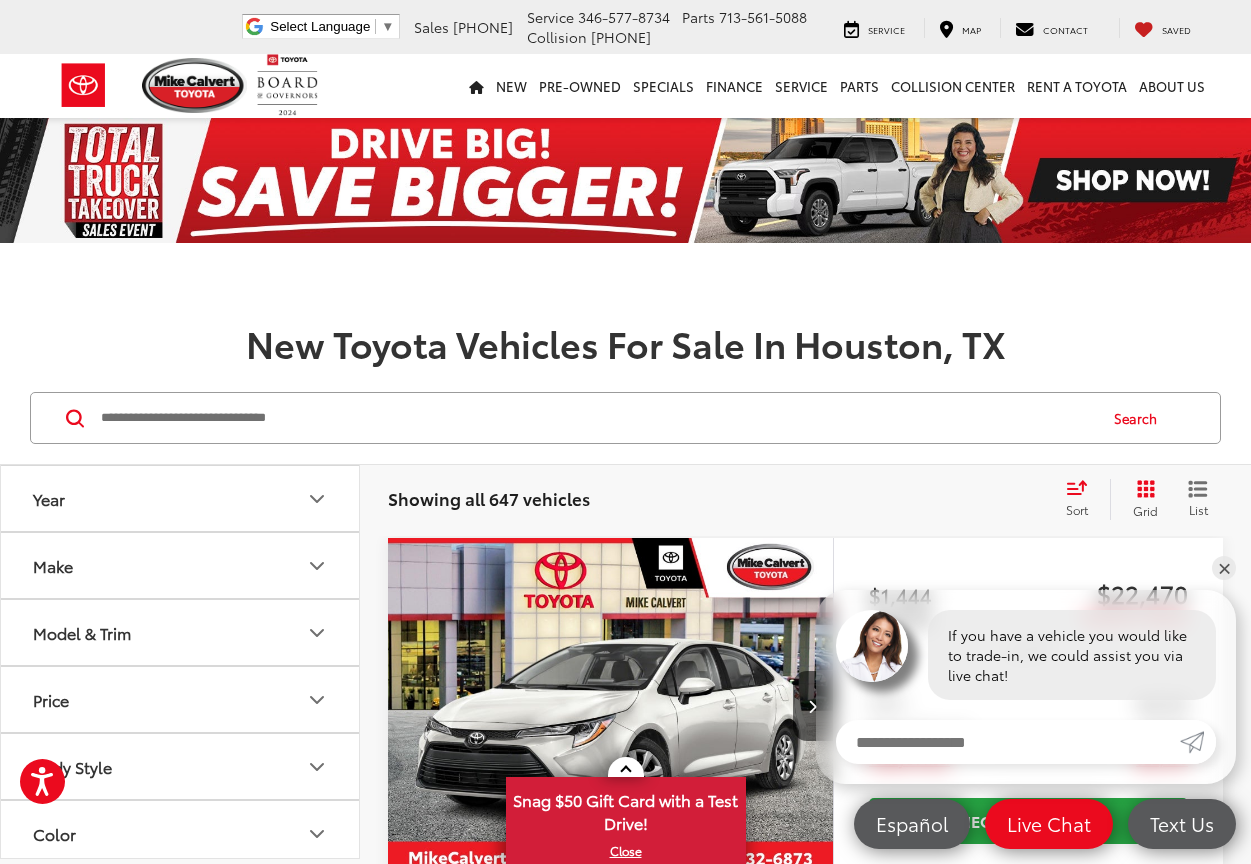 click 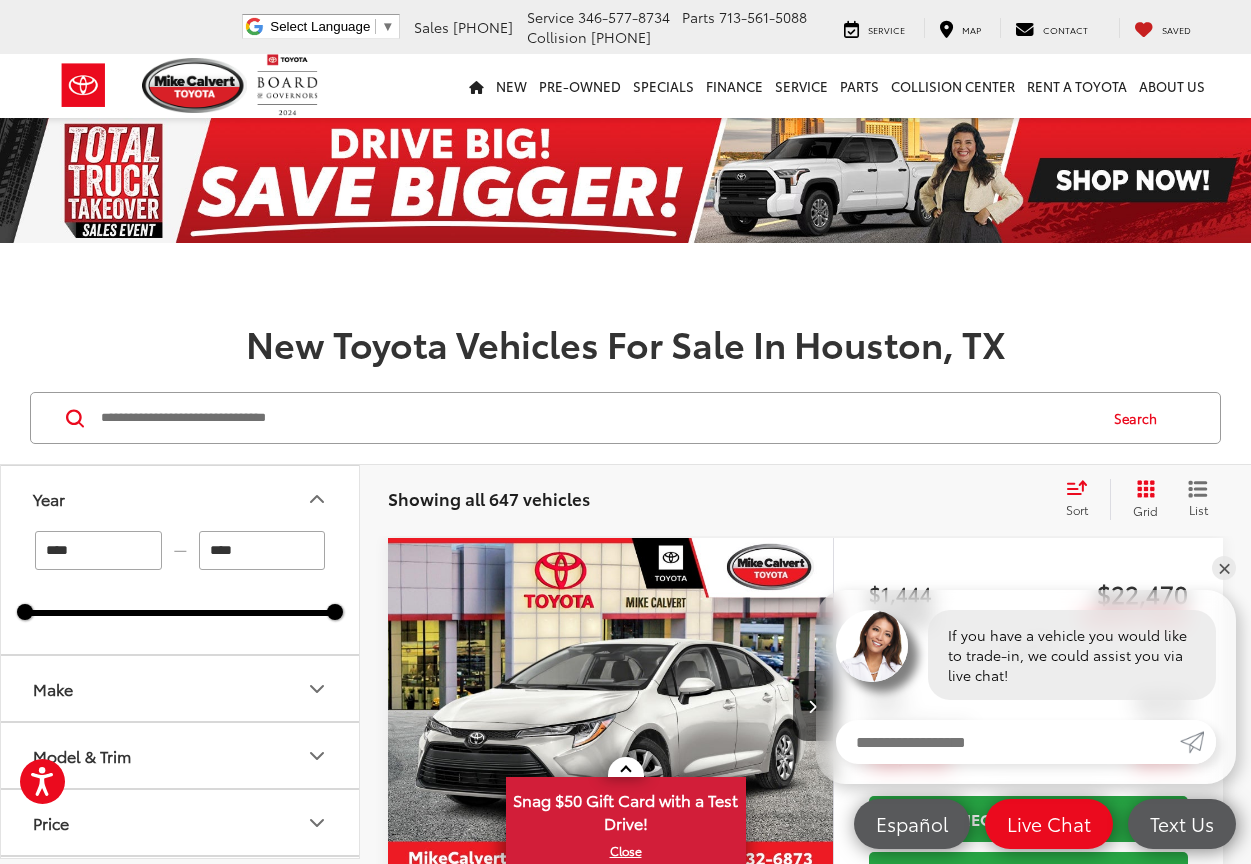 click 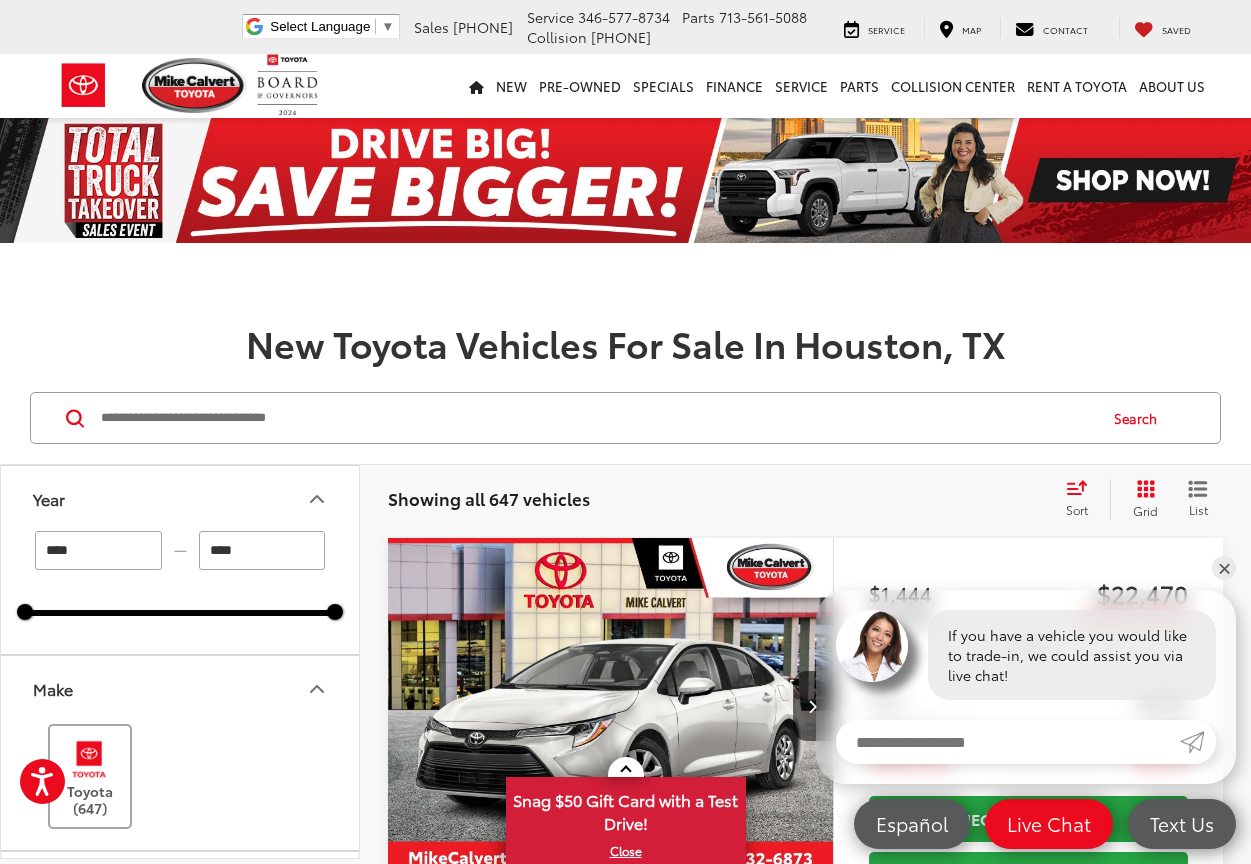 click on "Toyota   (647)" at bounding box center (90, 776) 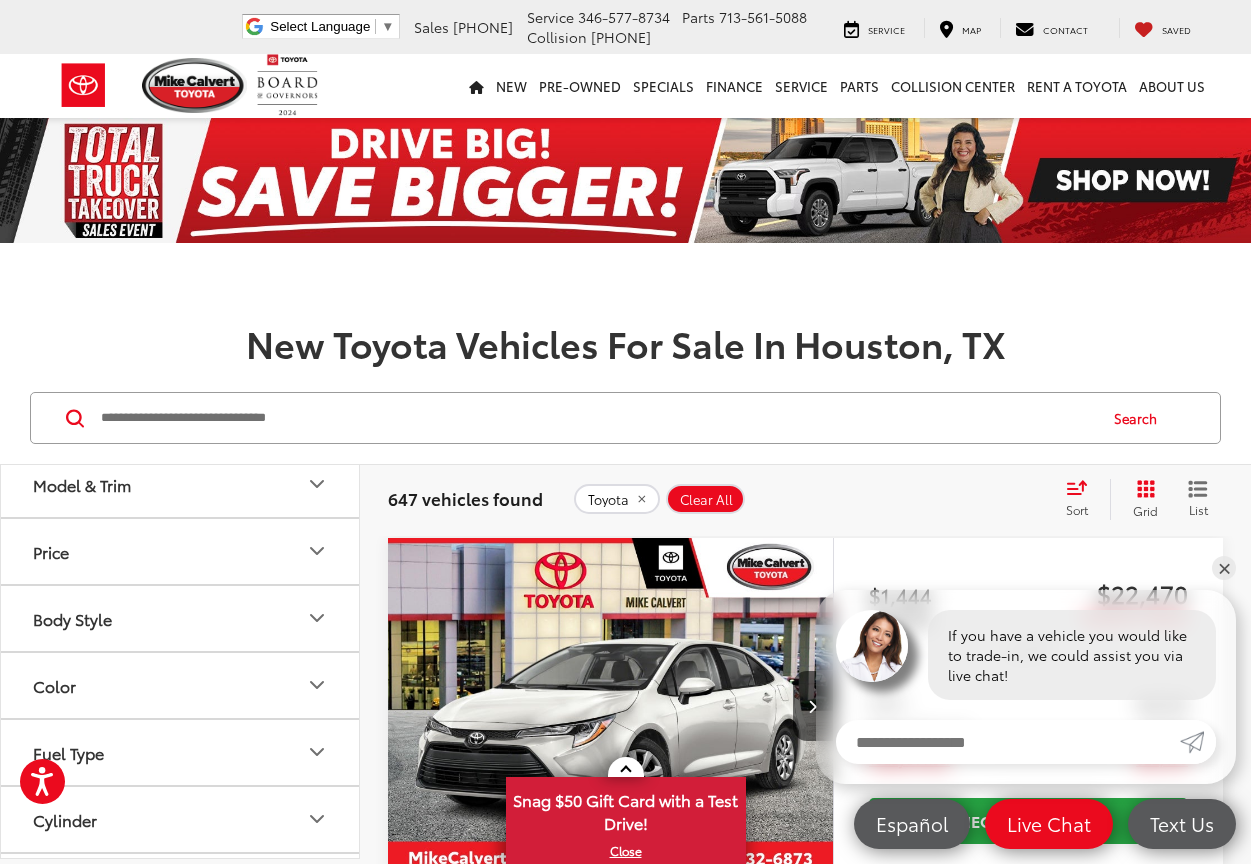 scroll, scrollTop: 300, scrollLeft: 0, axis: vertical 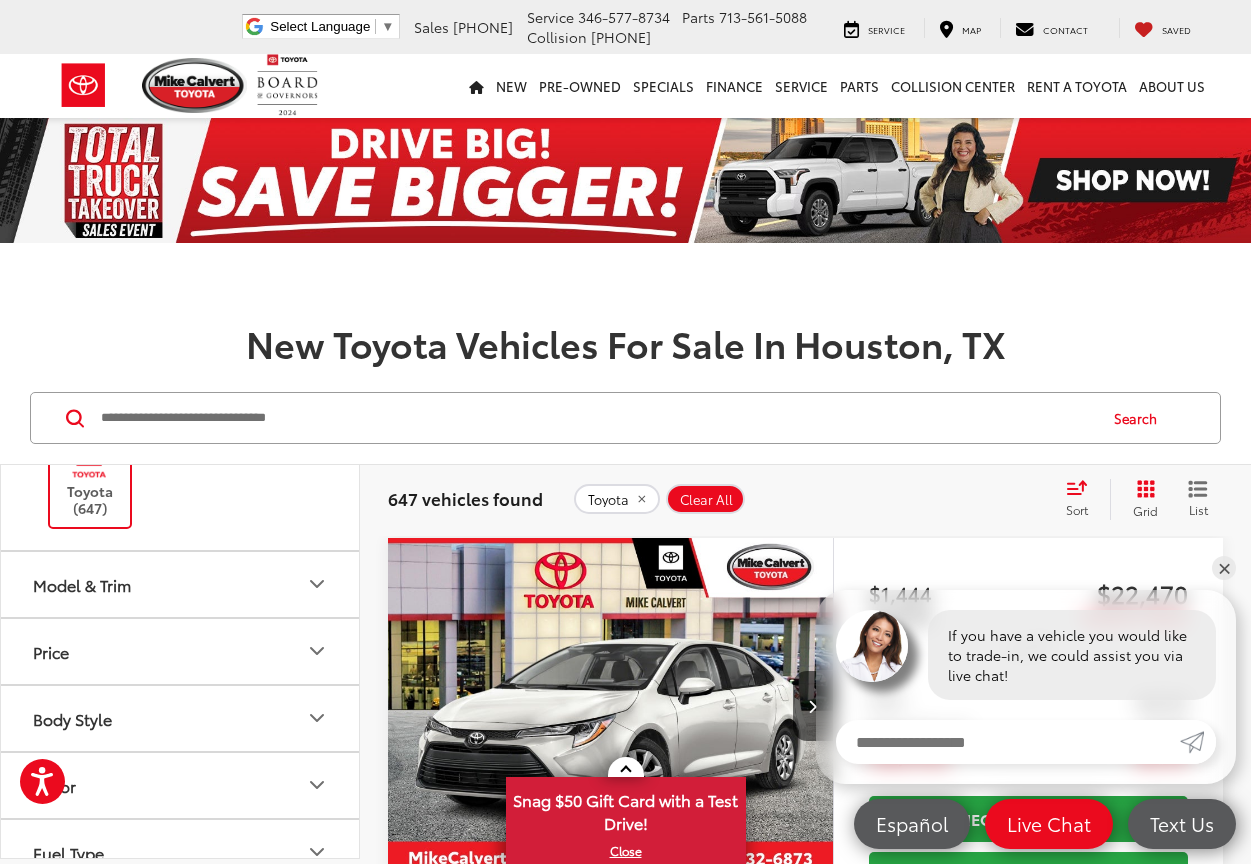 click 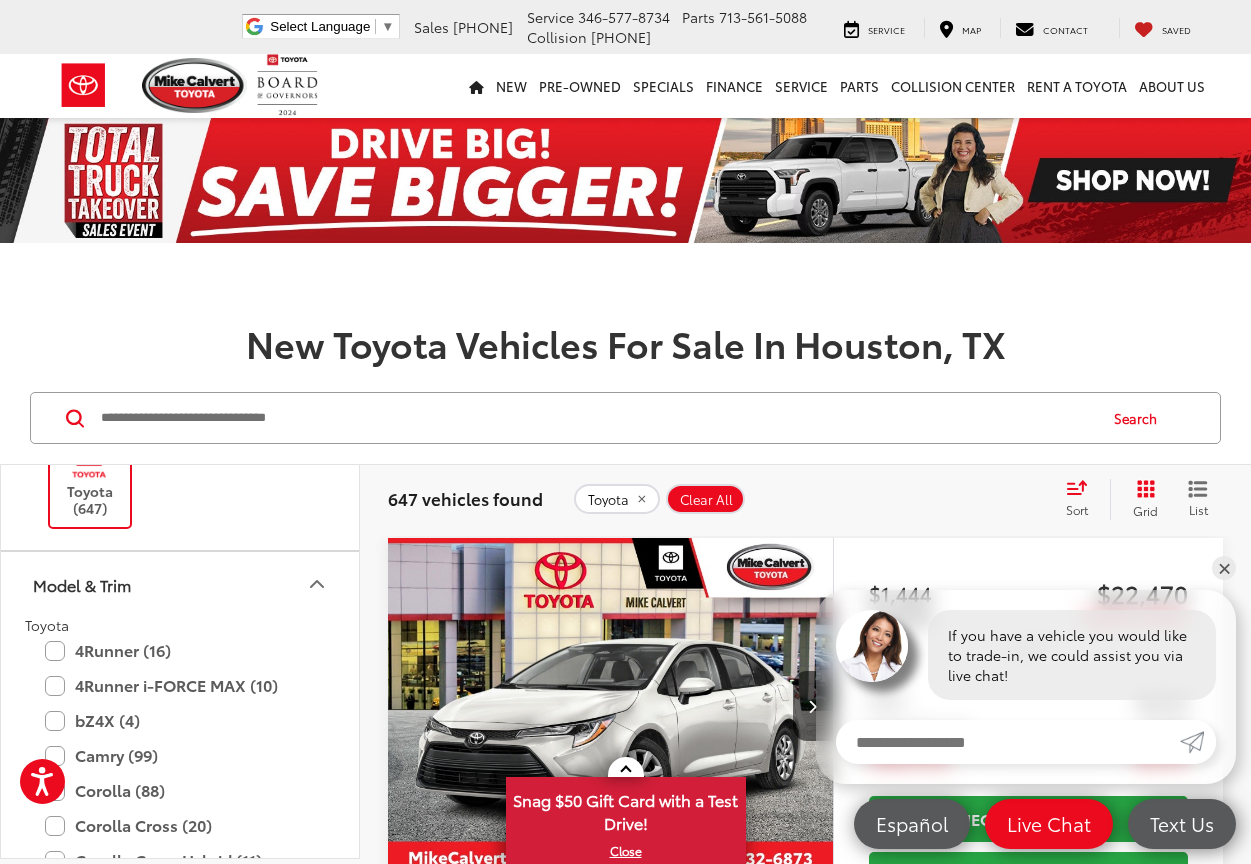click on "4Runner (16)  All Trims Or select individual trims SR5 (7)  TRD Off-Road Premium (3)  Limited (2)  TRD Sport Premium (2)  TRD Off-Road (1)  TRD Sport (1)" 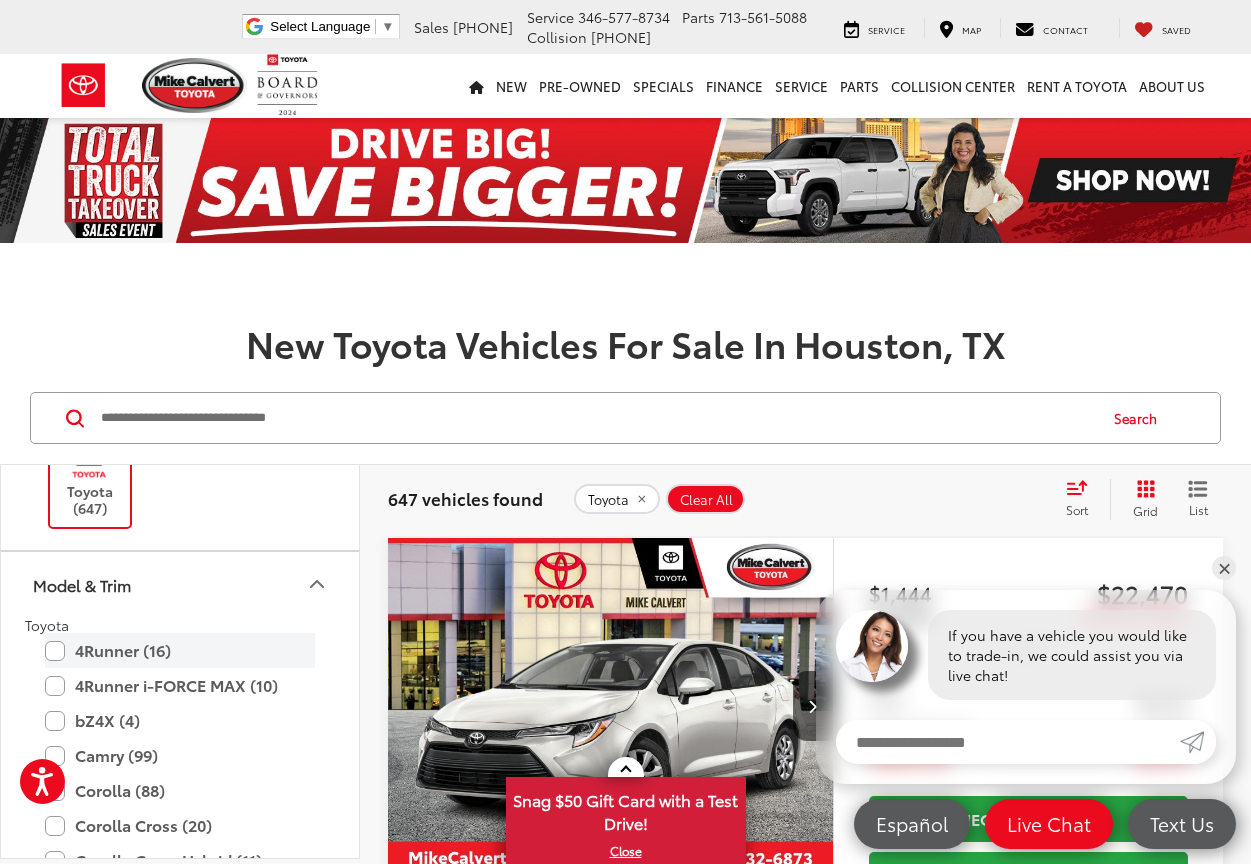 click on "4Runner (16)" at bounding box center (180, 650) 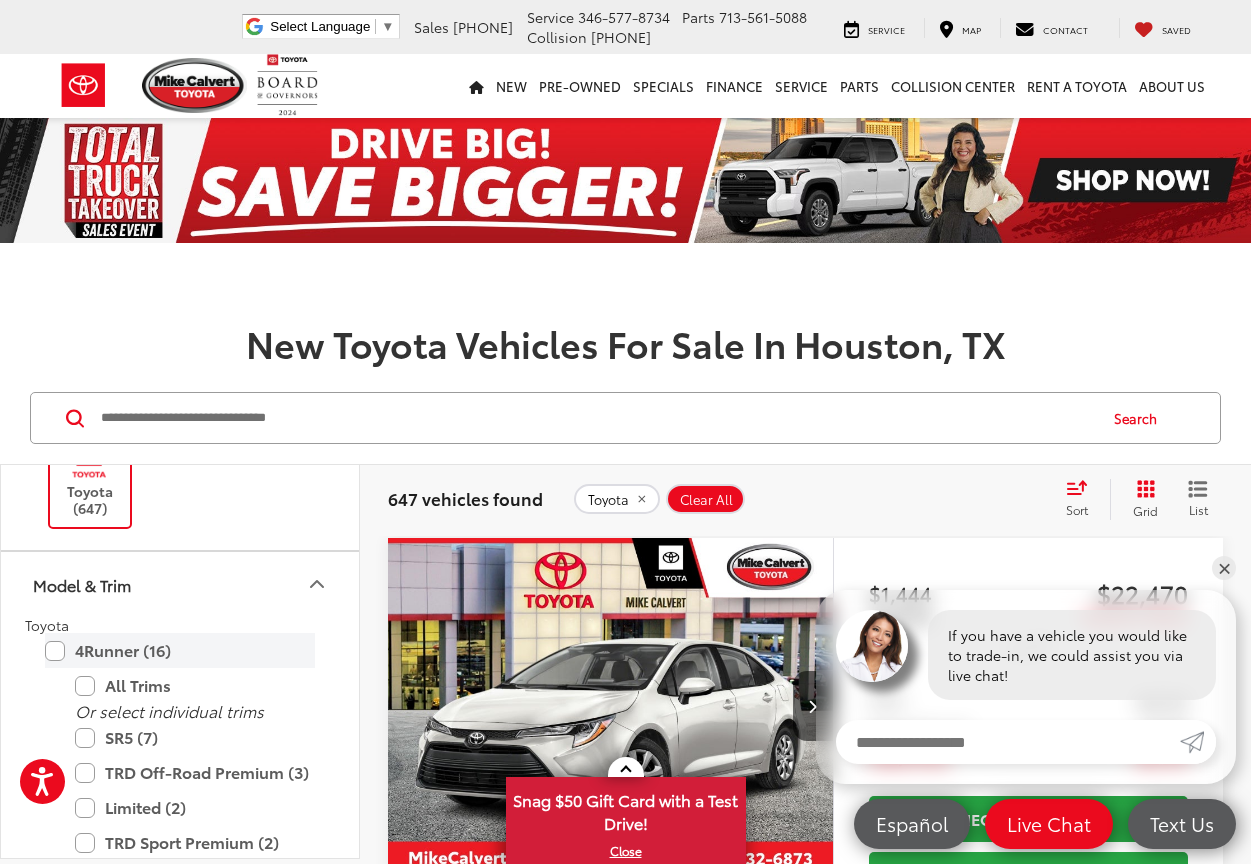 type on "****" 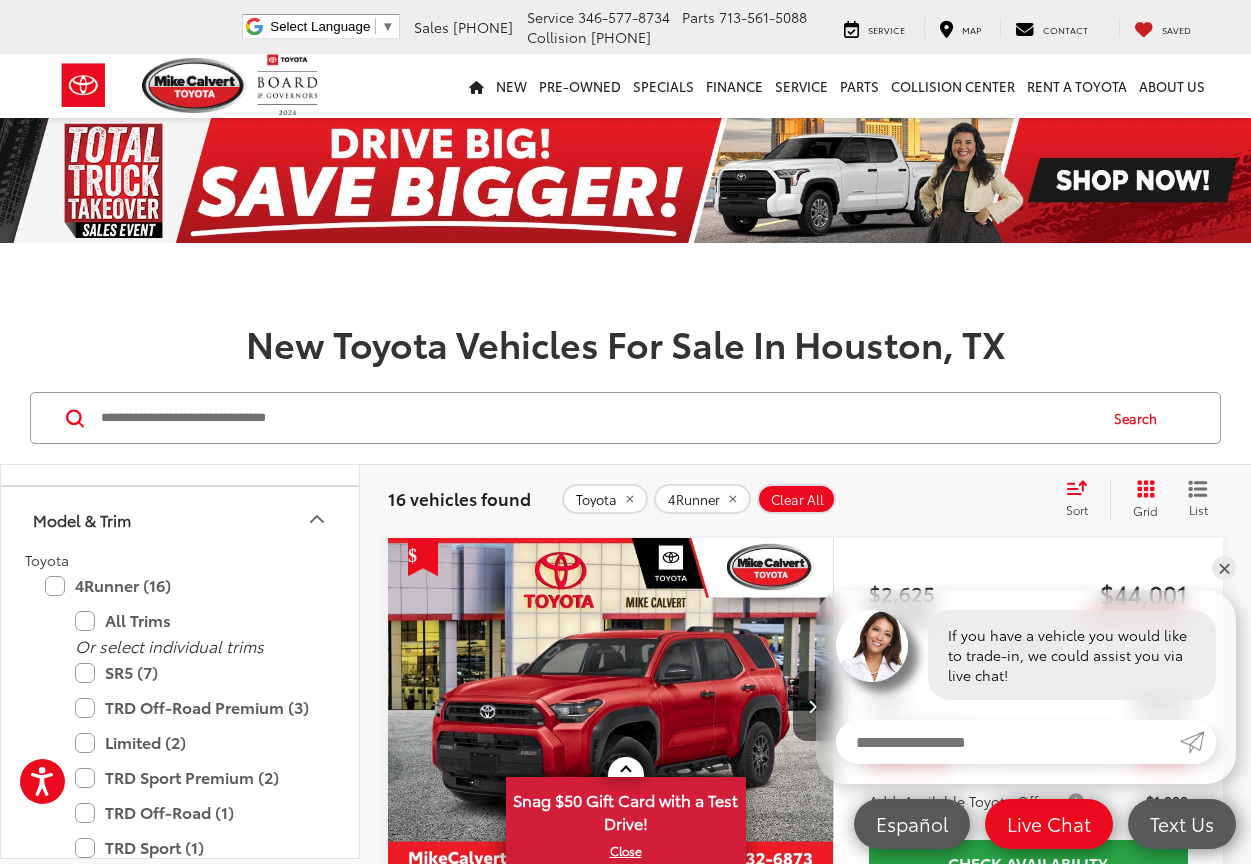 scroll, scrollTop: 400, scrollLeft: 0, axis: vertical 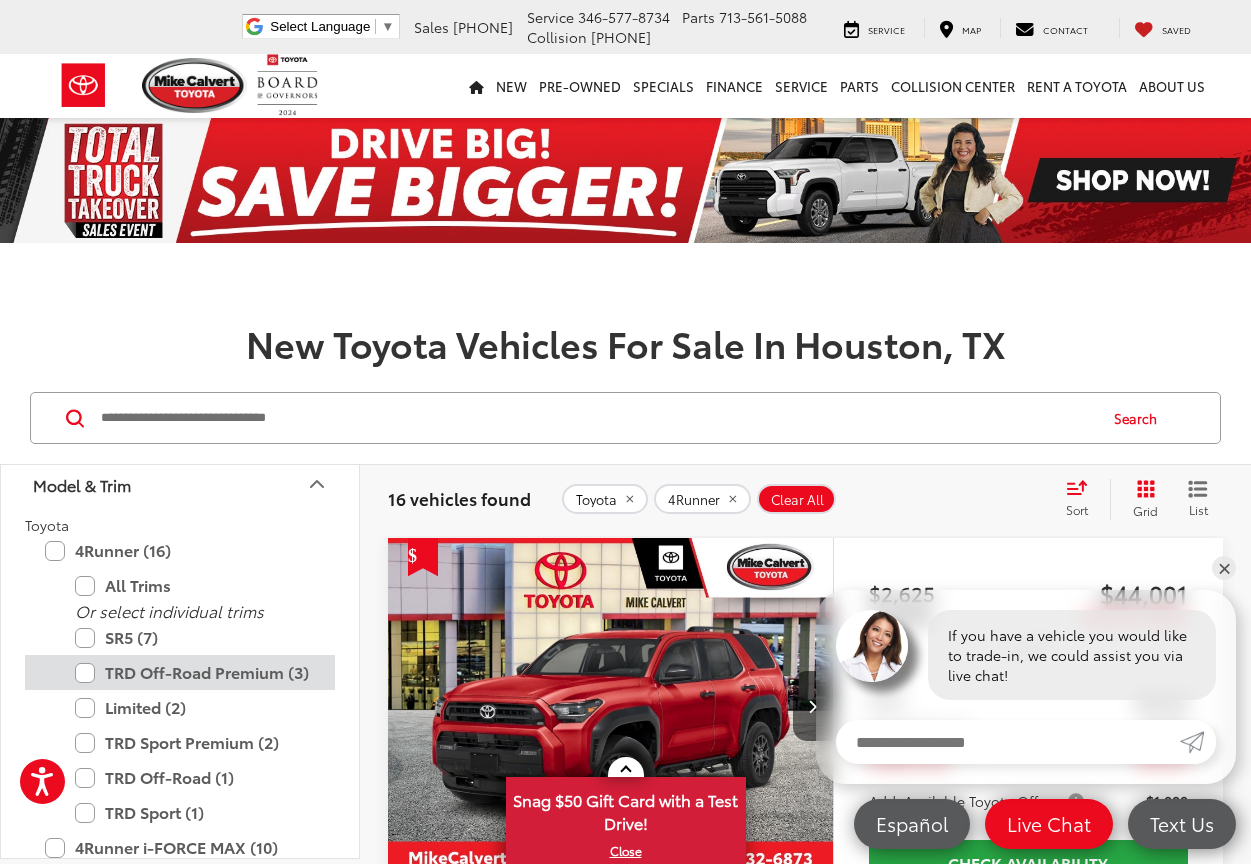 click on "TRD Off-Road Premium (3)" at bounding box center (195, 672) 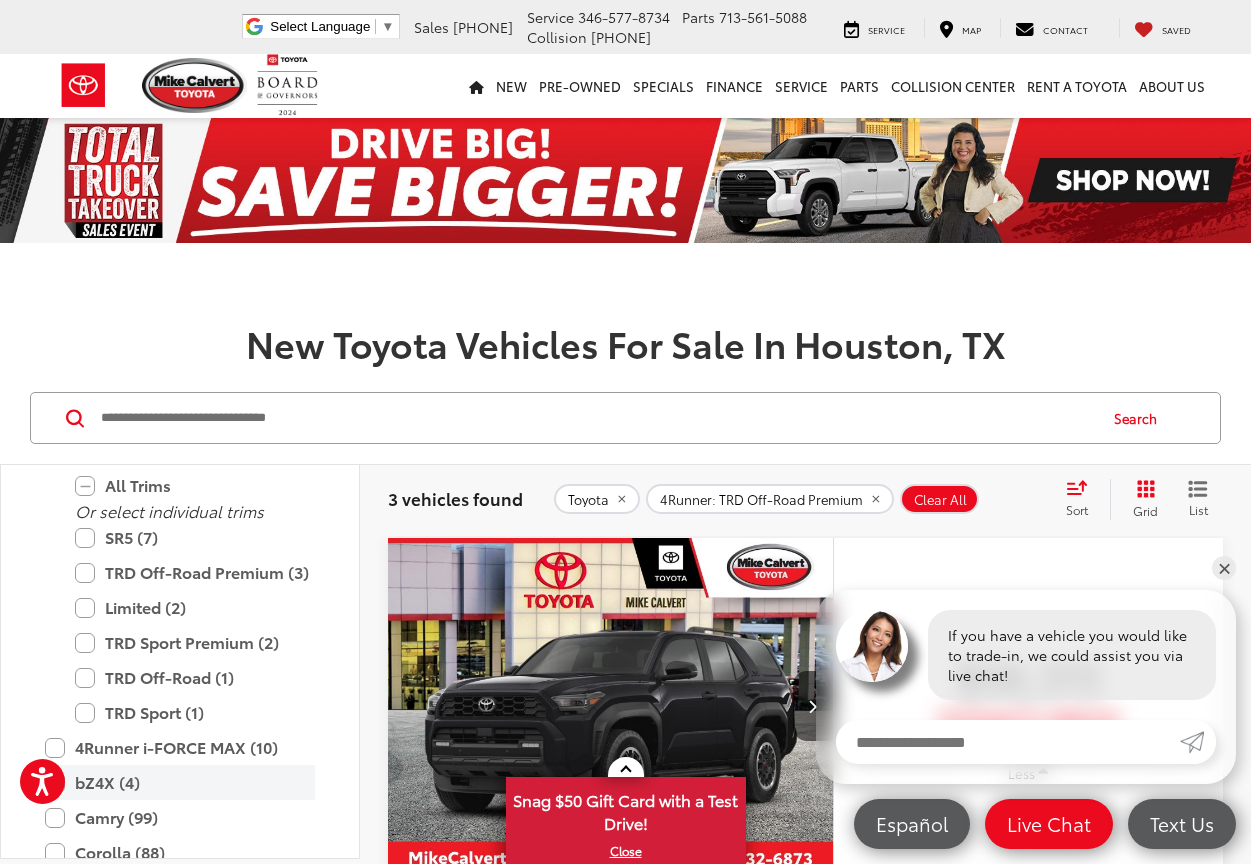 scroll, scrollTop: 400, scrollLeft: 0, axis: vertical 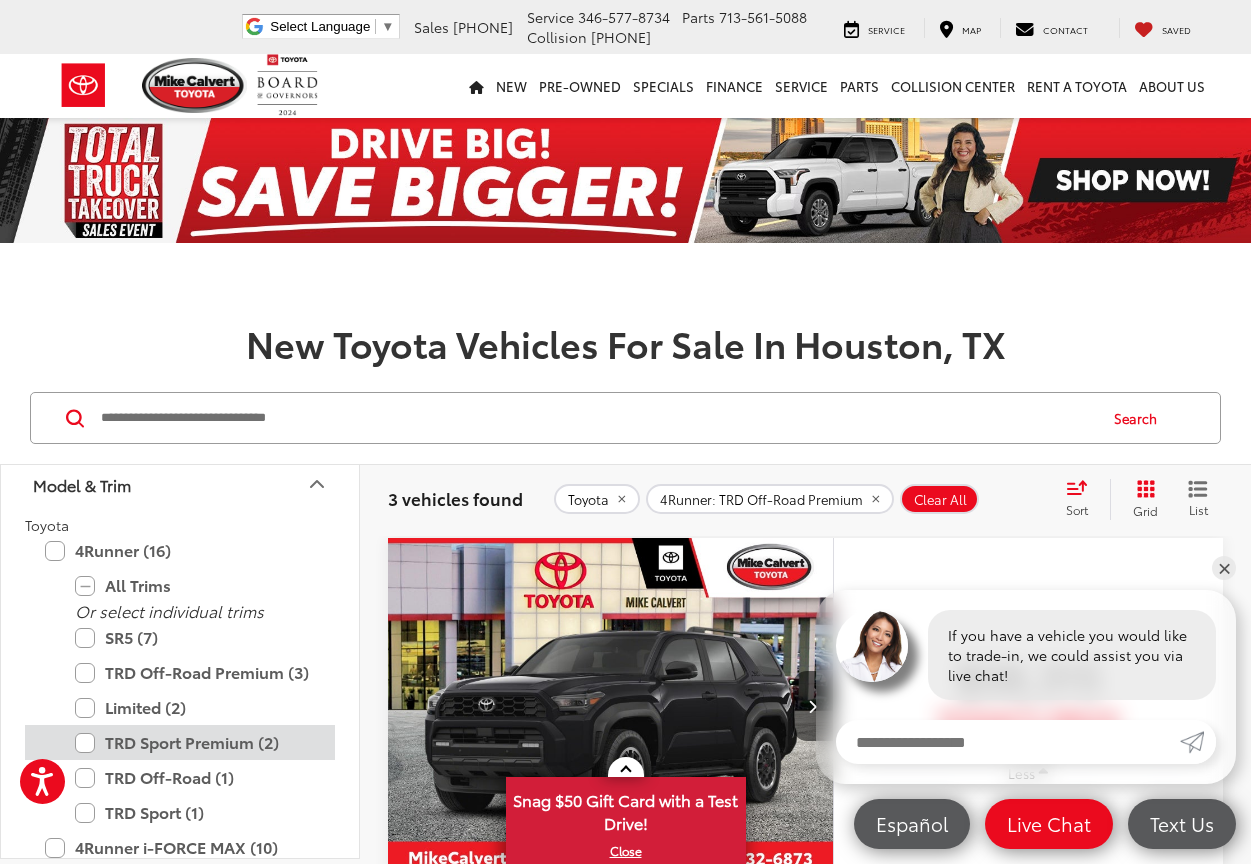 click on "TRD Sport Premium (2)" at bounding box center [195, 742] 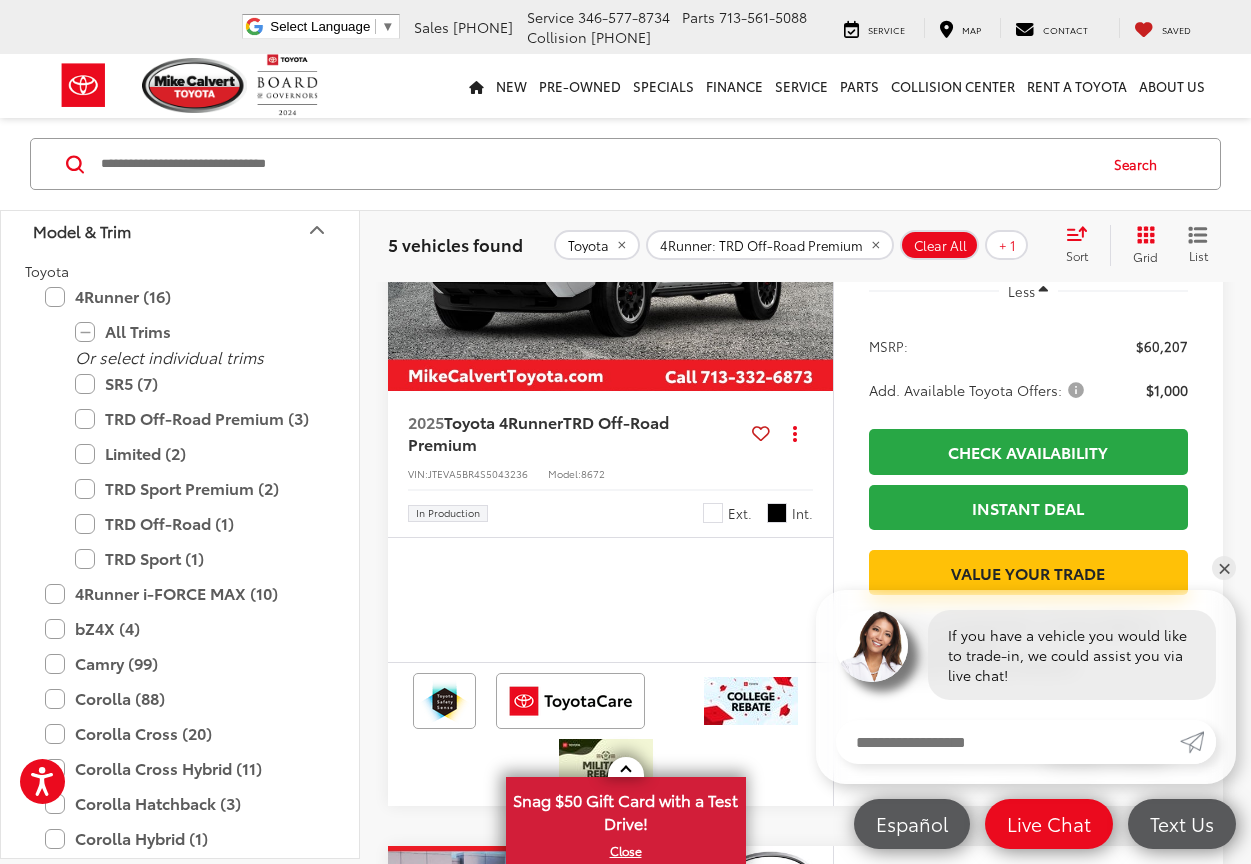 scroll, scrollTop: 1300, scrollLeft: 0, axis: vertical 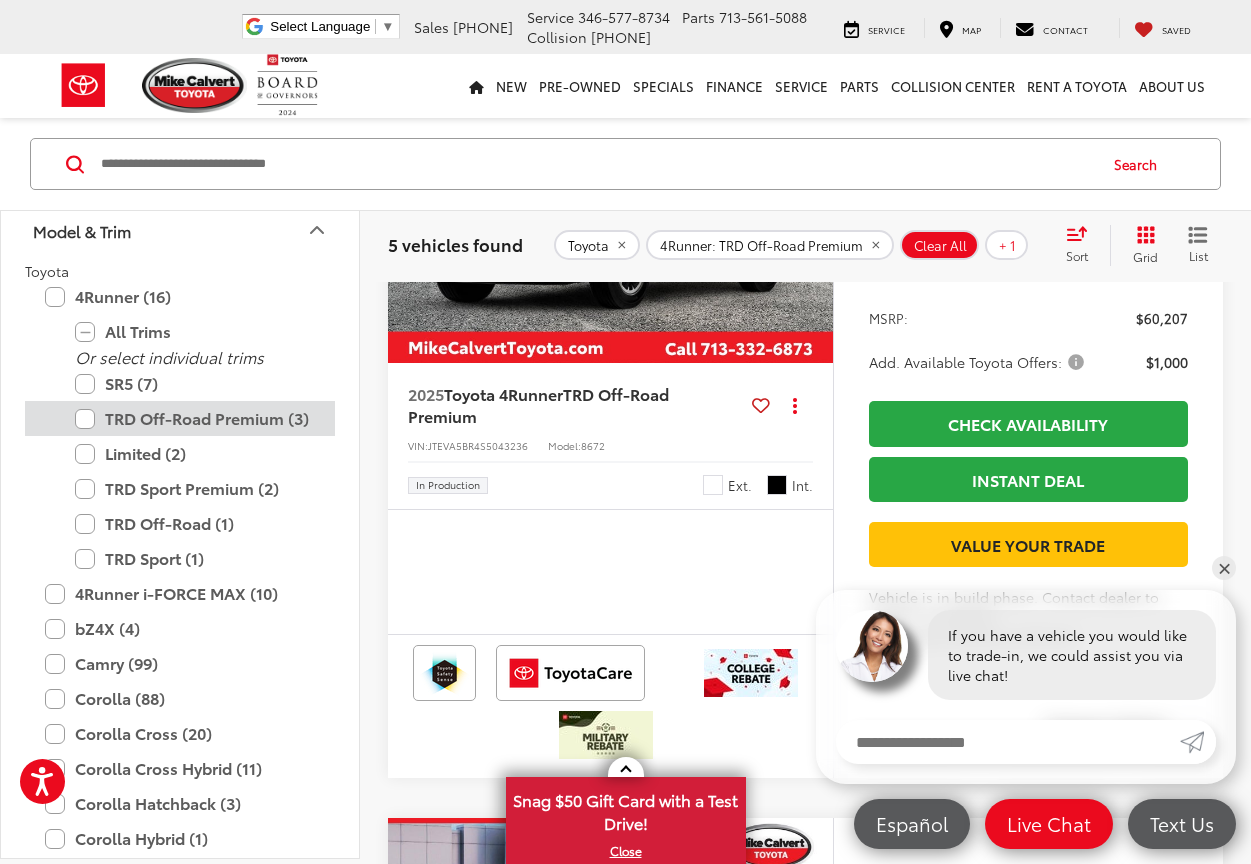click on "TRD Off-Road Premium (3)" at bounding box center (195, 418) 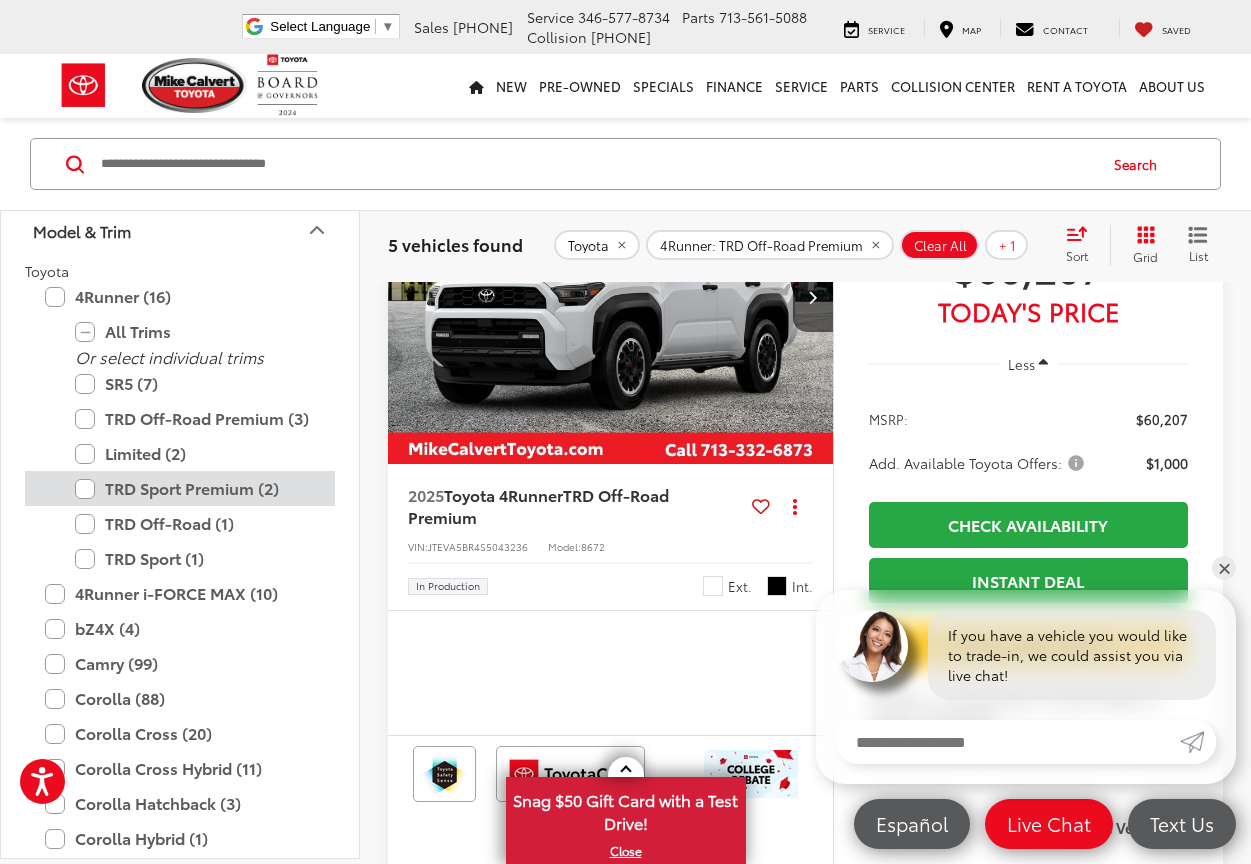 click on "TRD Sport Premium (2)" at bounding box center (195, 488) 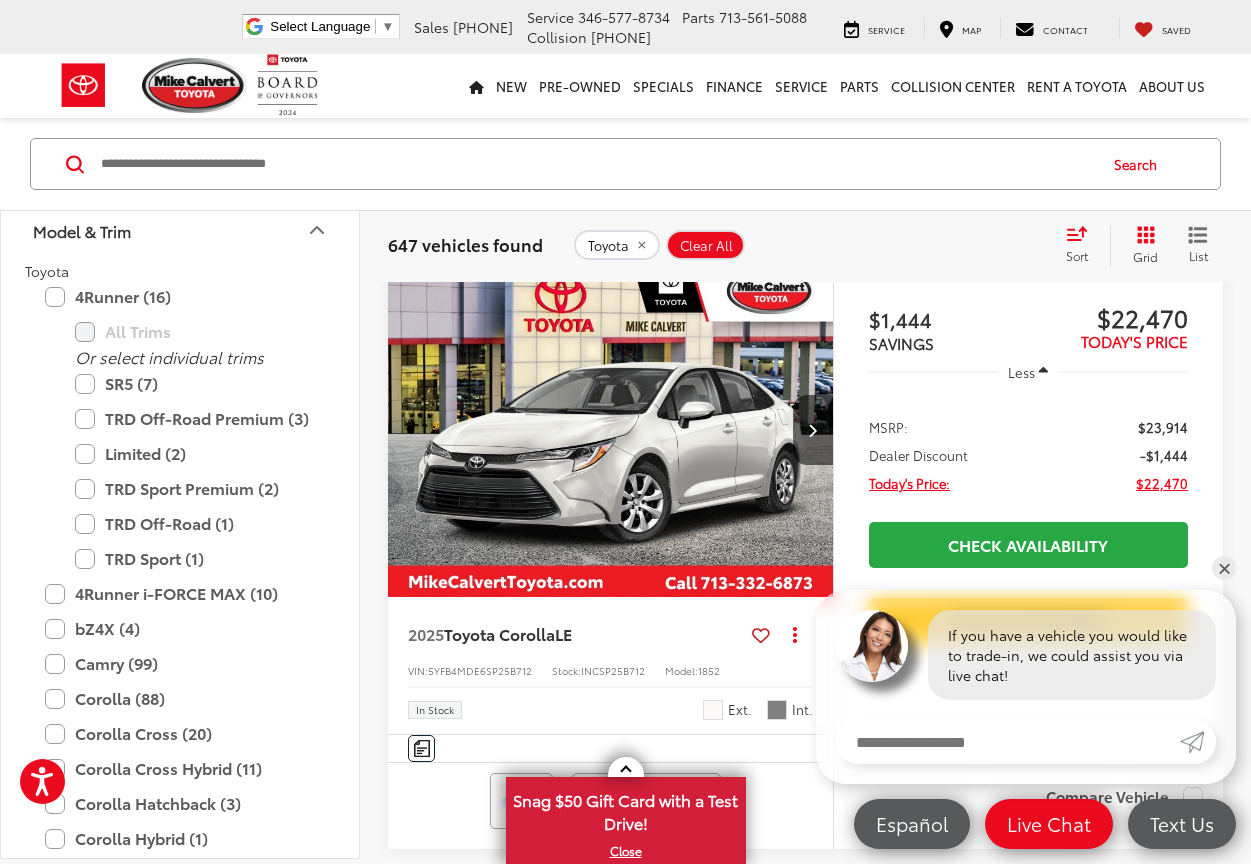 scroll, scrollTop: 254, scrollLeft: 0, axis: vertical 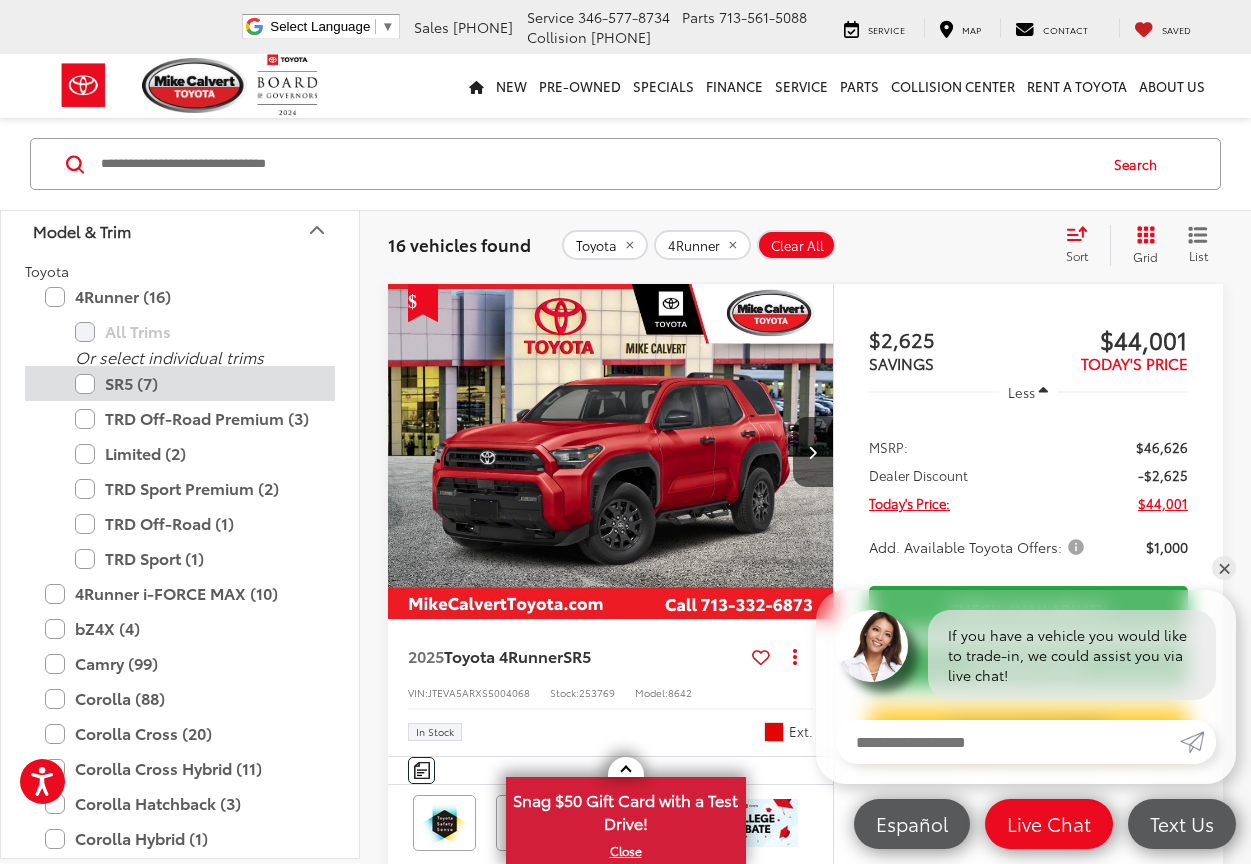 click on "SR5 (7)" at bounding box center [195, 383] 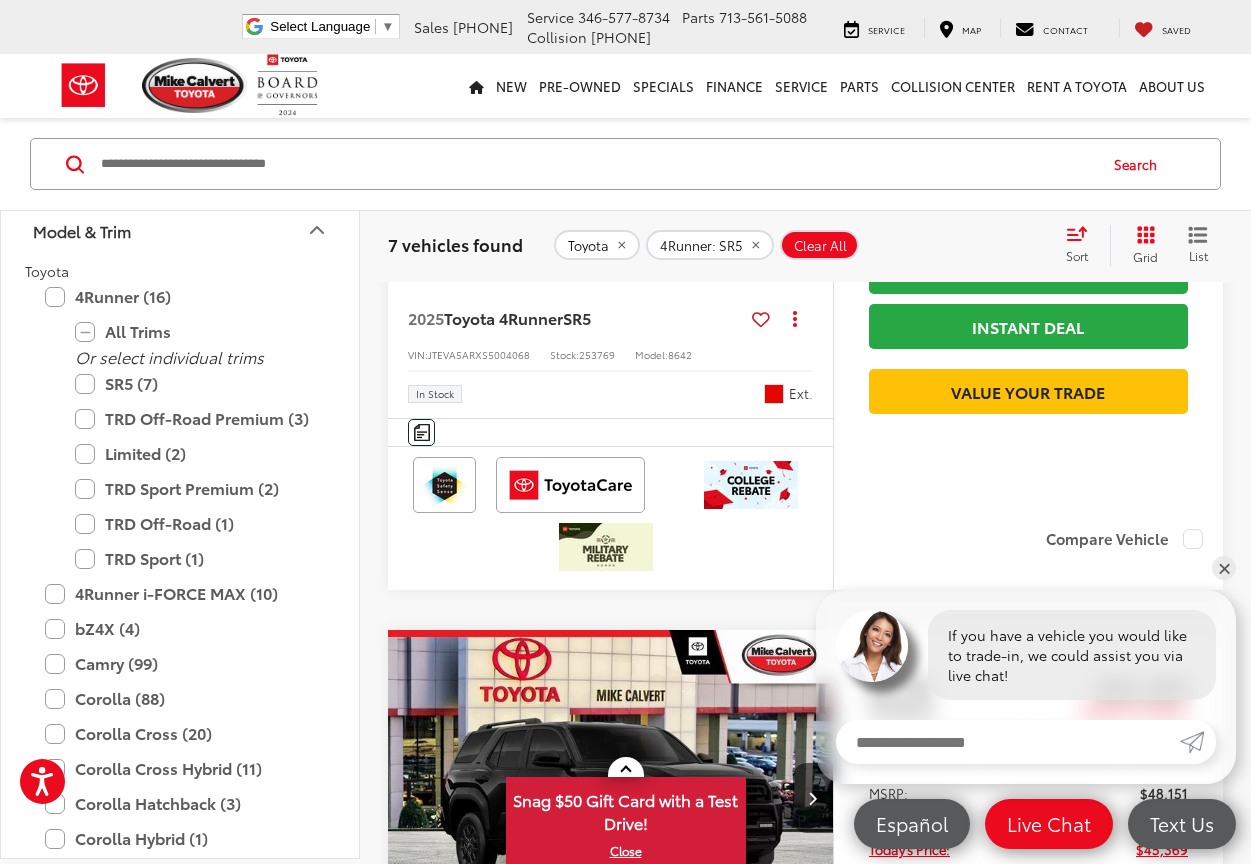 scroll, scrollTop: 454, scrollLeft: 0, axis: vertical 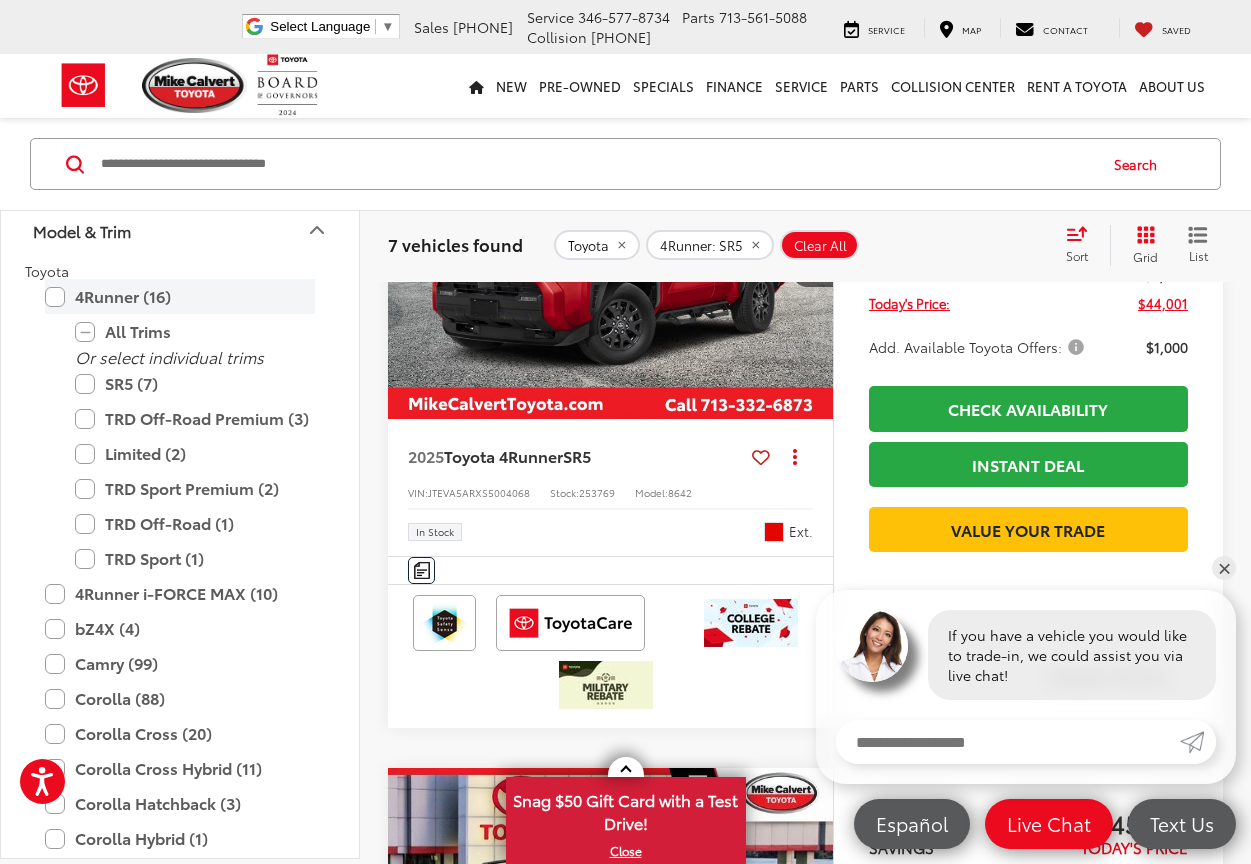 click on "4Runner (16)" at bounding box center [180, 296] 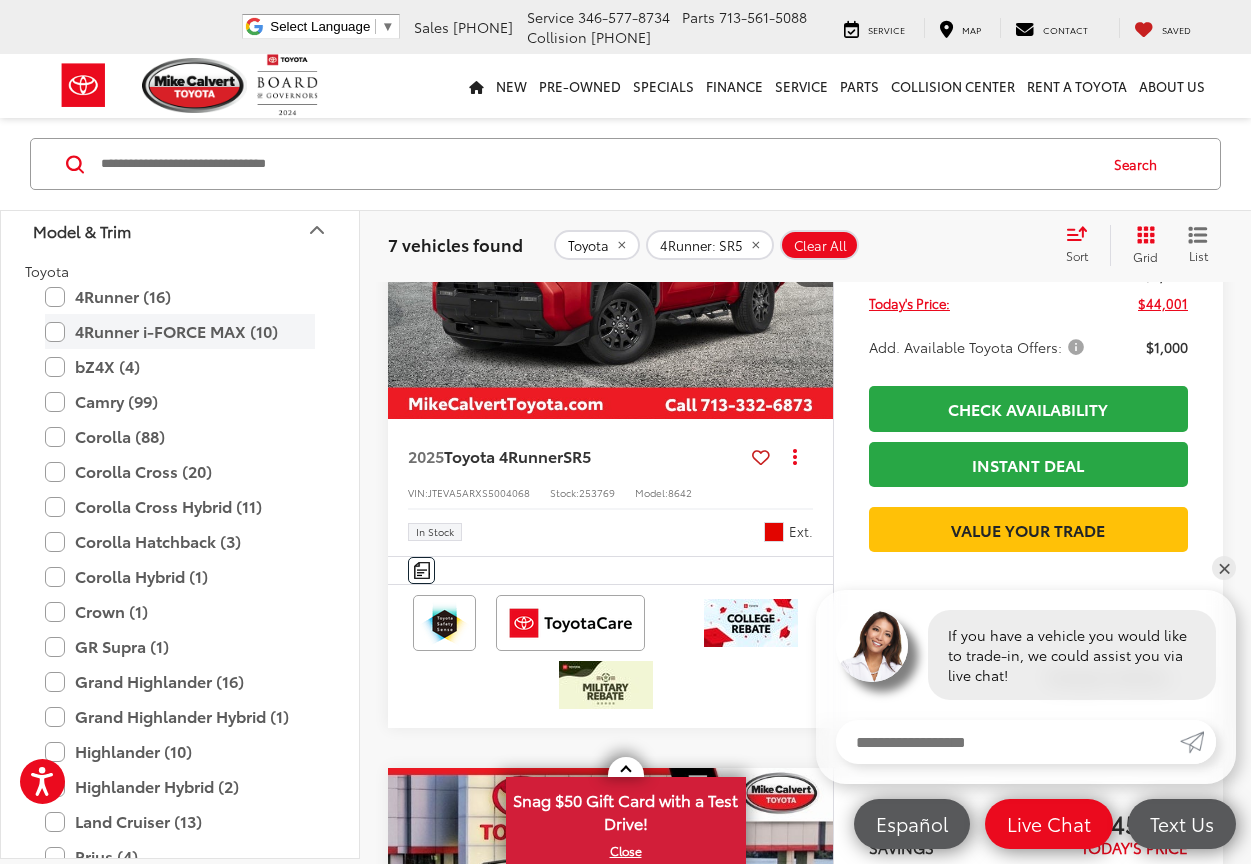 type on "****" 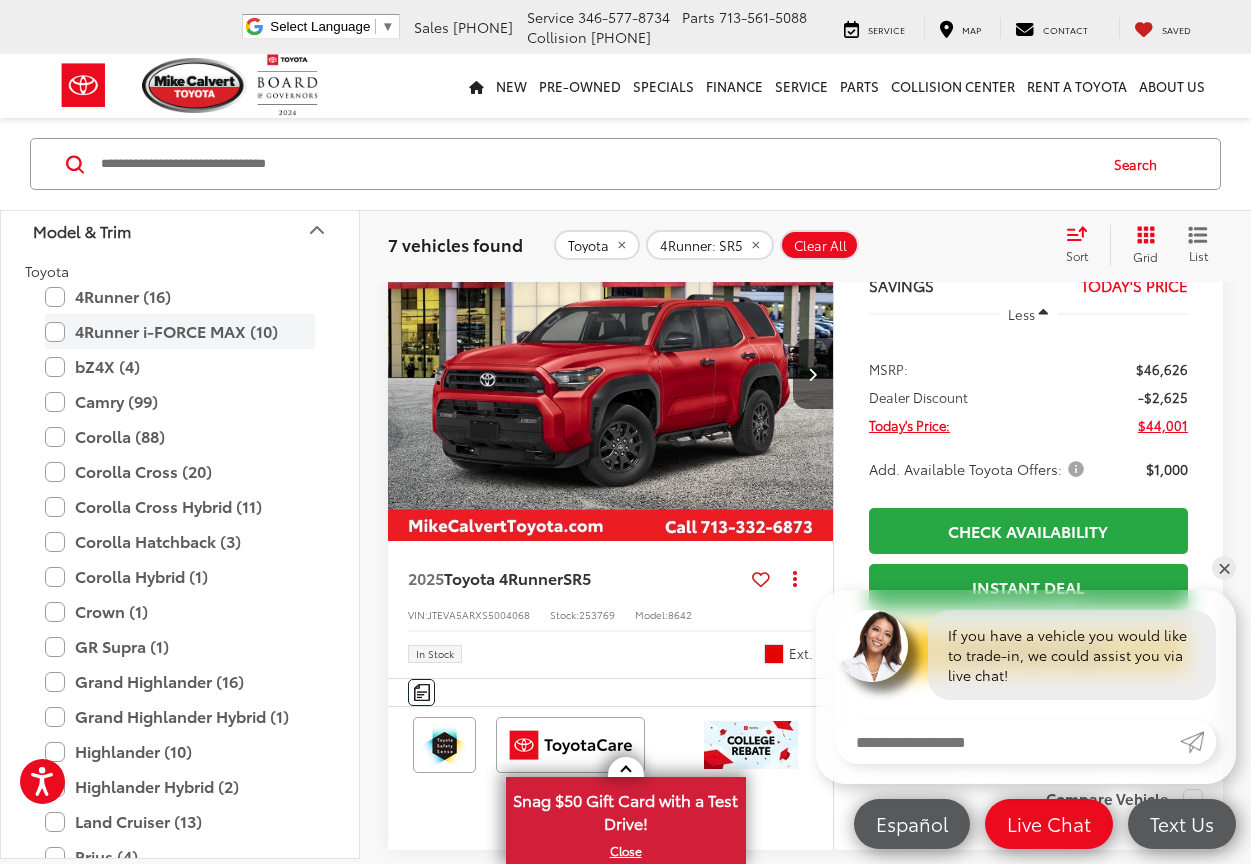 scroll, scrollTop: 254, scrollLeft: 0, axis: vertical 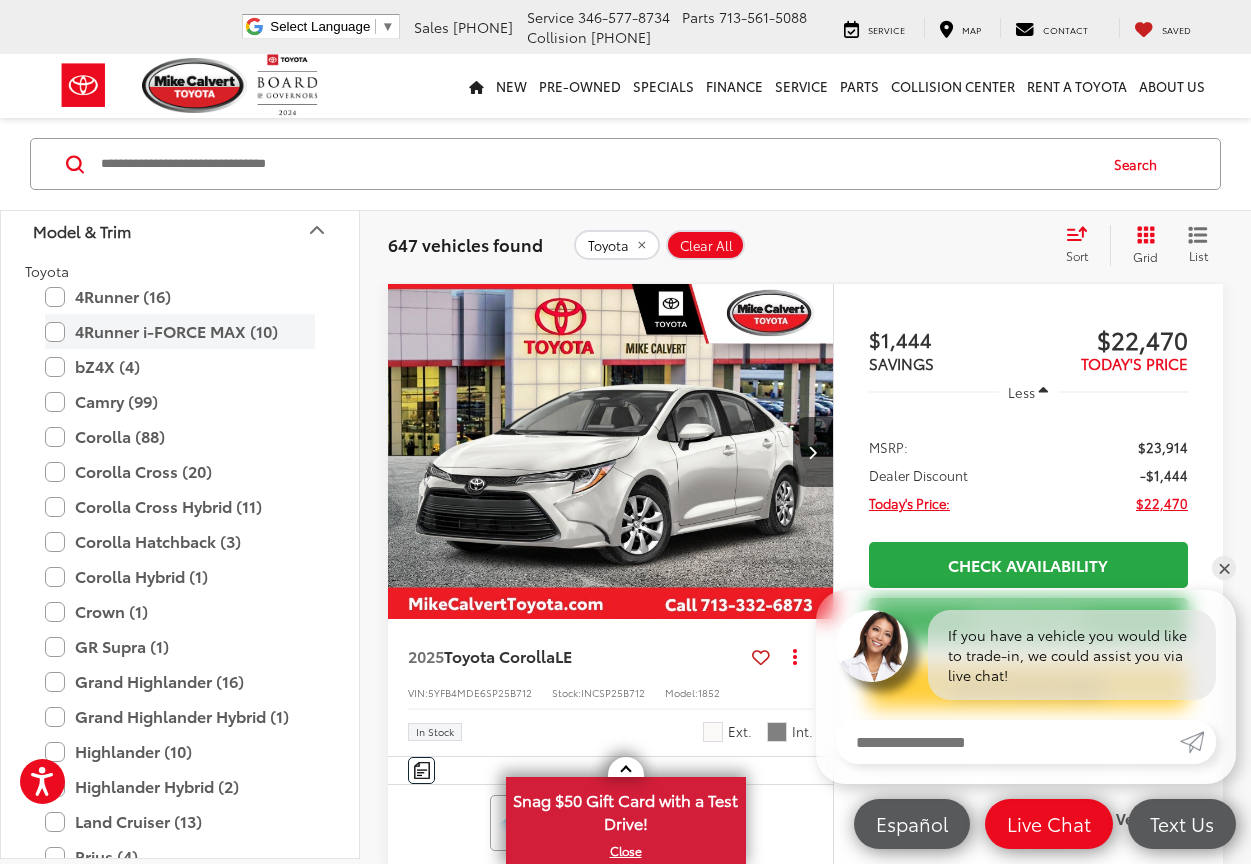 click on "4Runner i-FORCE MAX (10)" at bounding box center [180, 331] 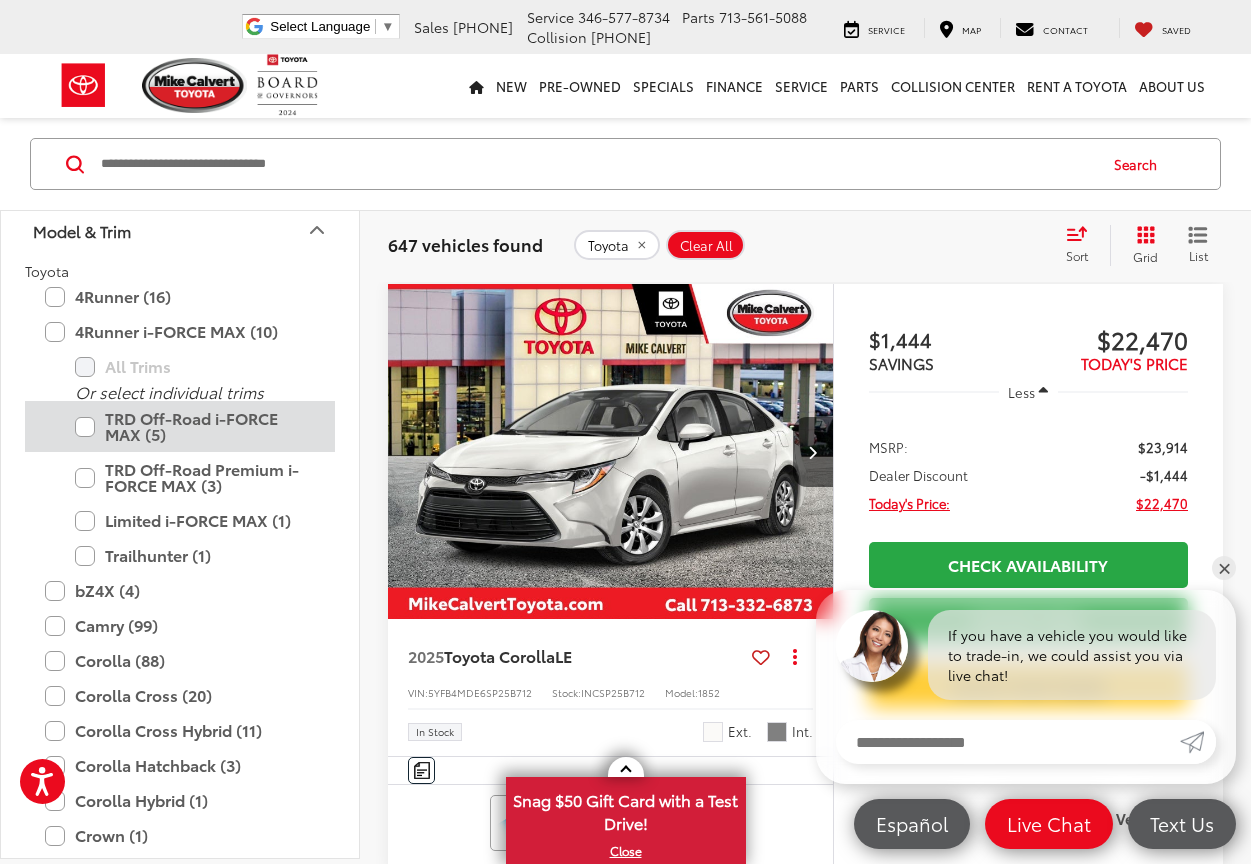 type on "****" 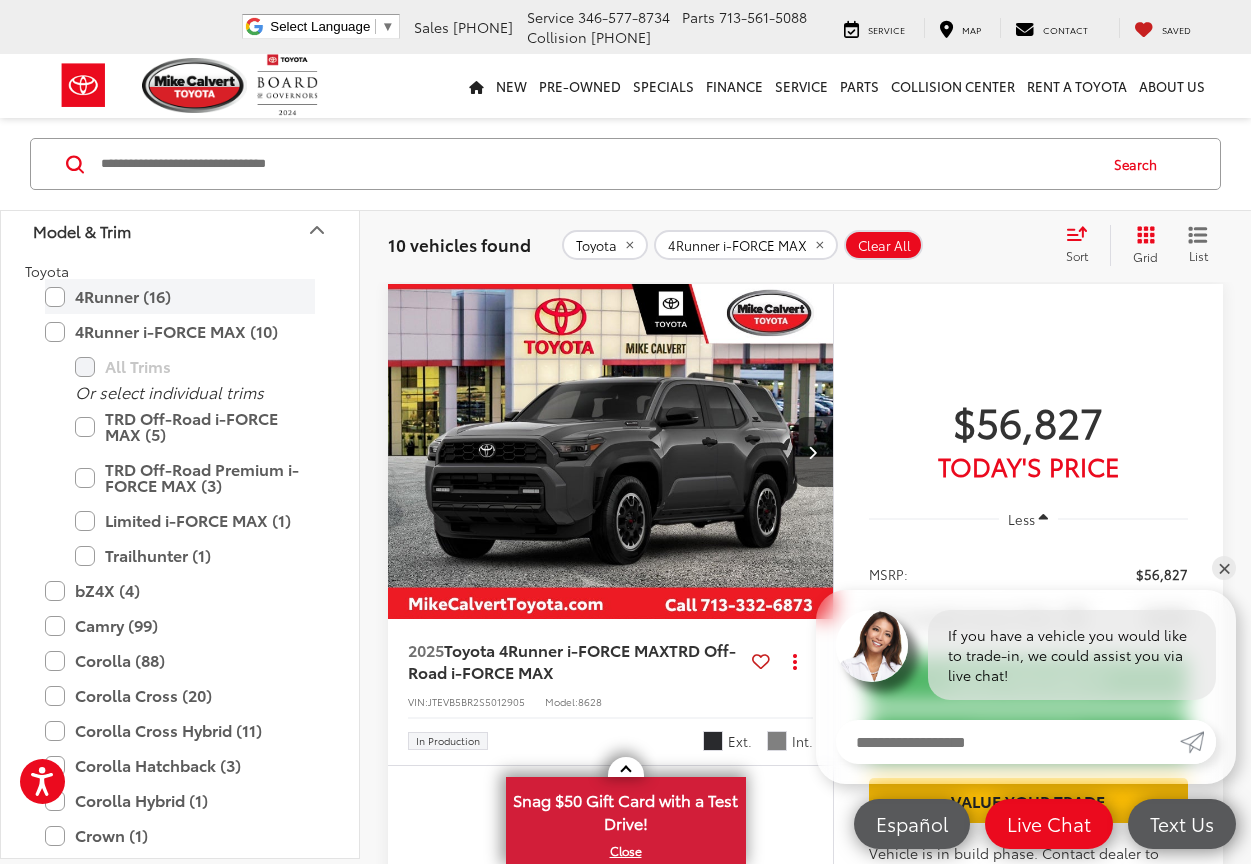 click on "4Runner (16)" at bounding box center (180, 296) 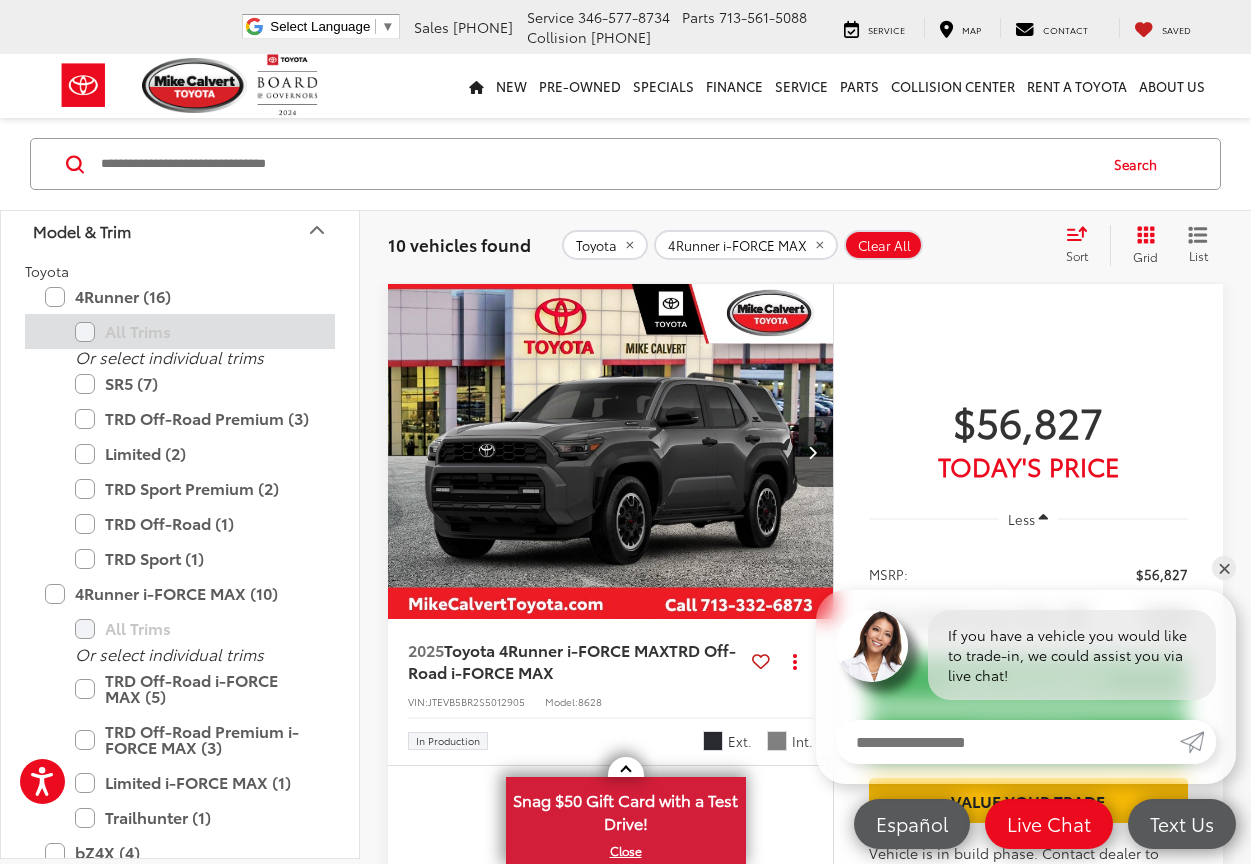 type on "****" 